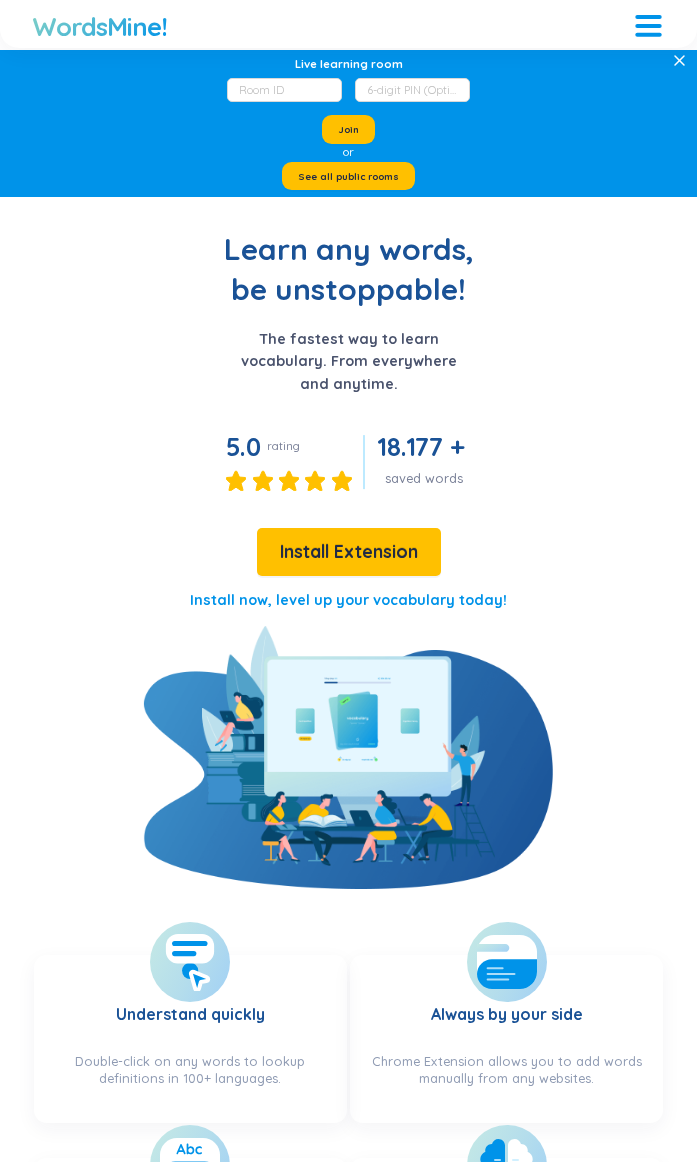scroll, scrollTop: 38, scrollLeft: 0, axis: vertical 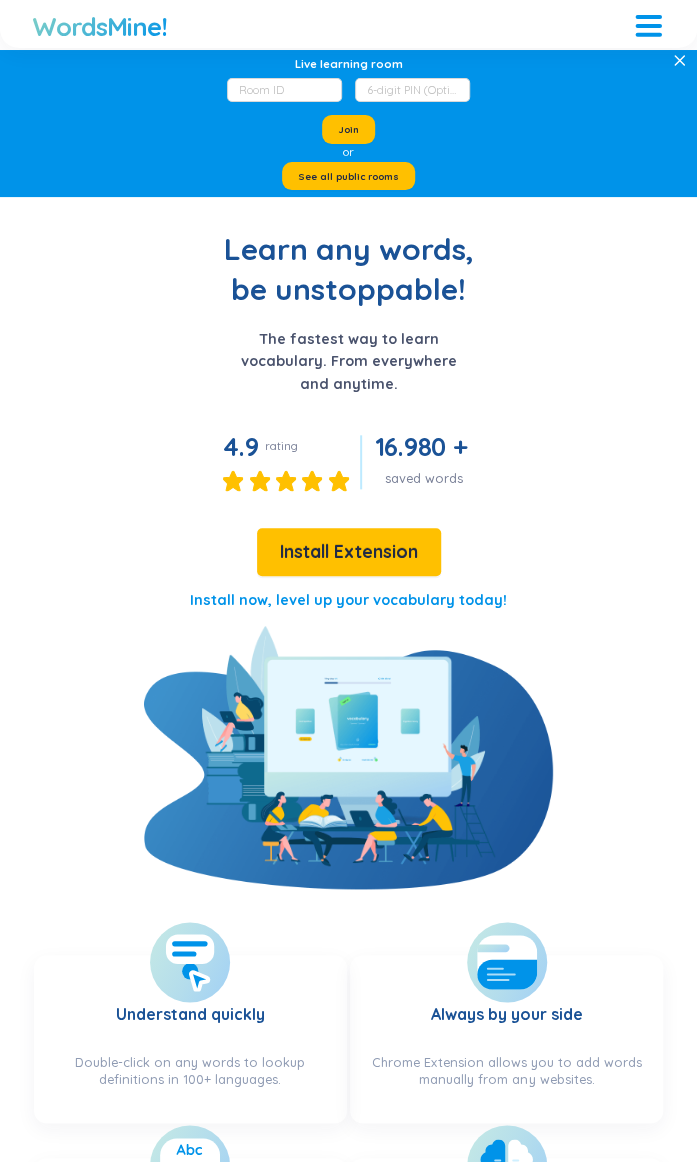 click on "Install Extension" at bounding box center [349, 552] 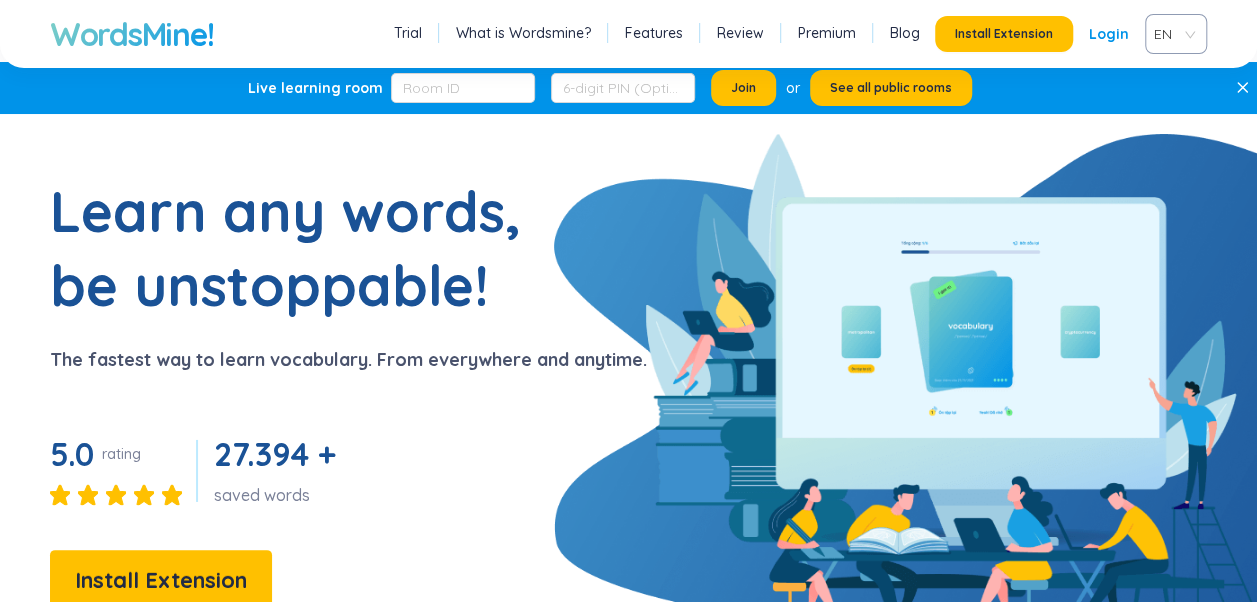 scroll, scrollTop: 0, scrollLeft: 0, axis: both 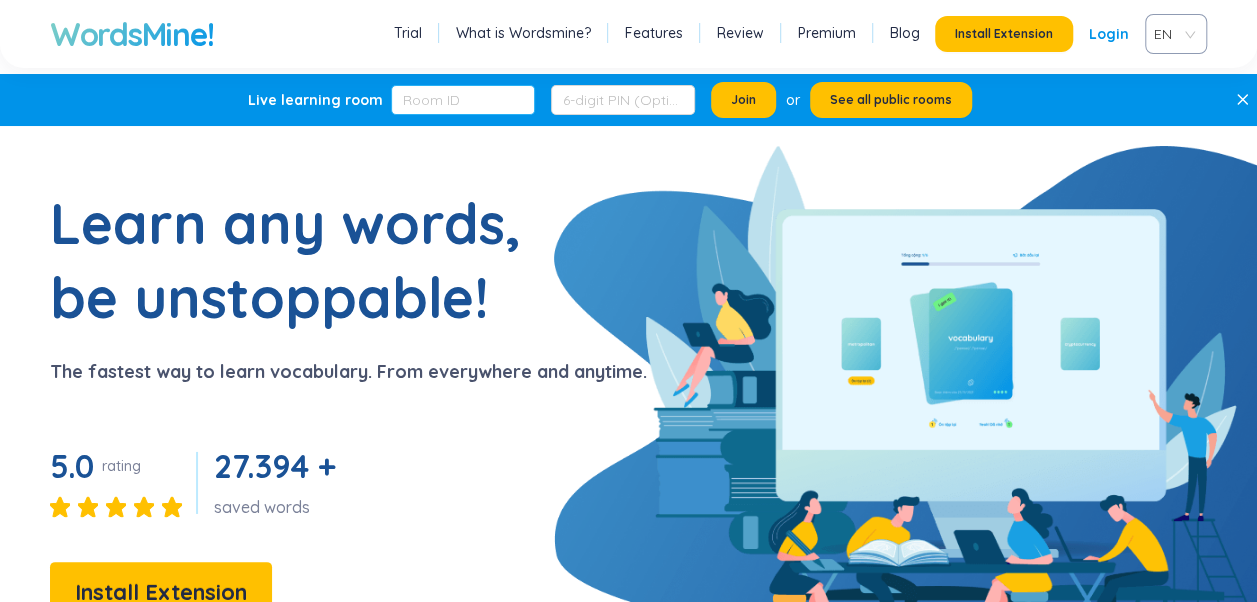 click at bounding box center [463, 100] 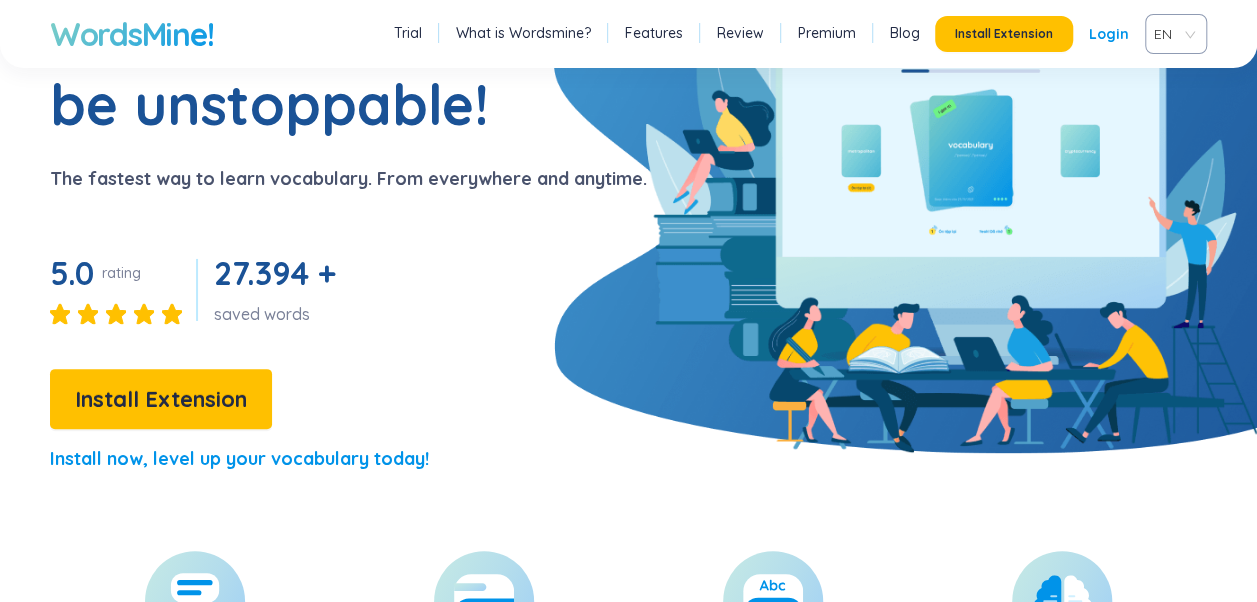 scroll, scrollTop: 0, scrollLeft: 0, axis: both 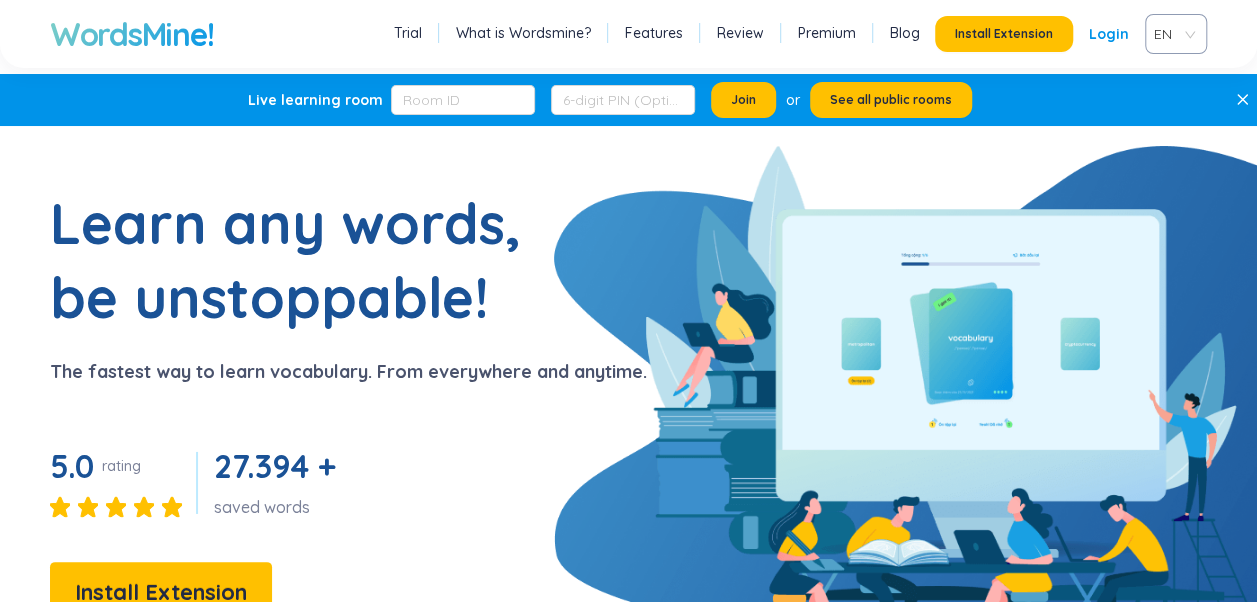 click on "Install Extension" at bounding box center [1004, 34] 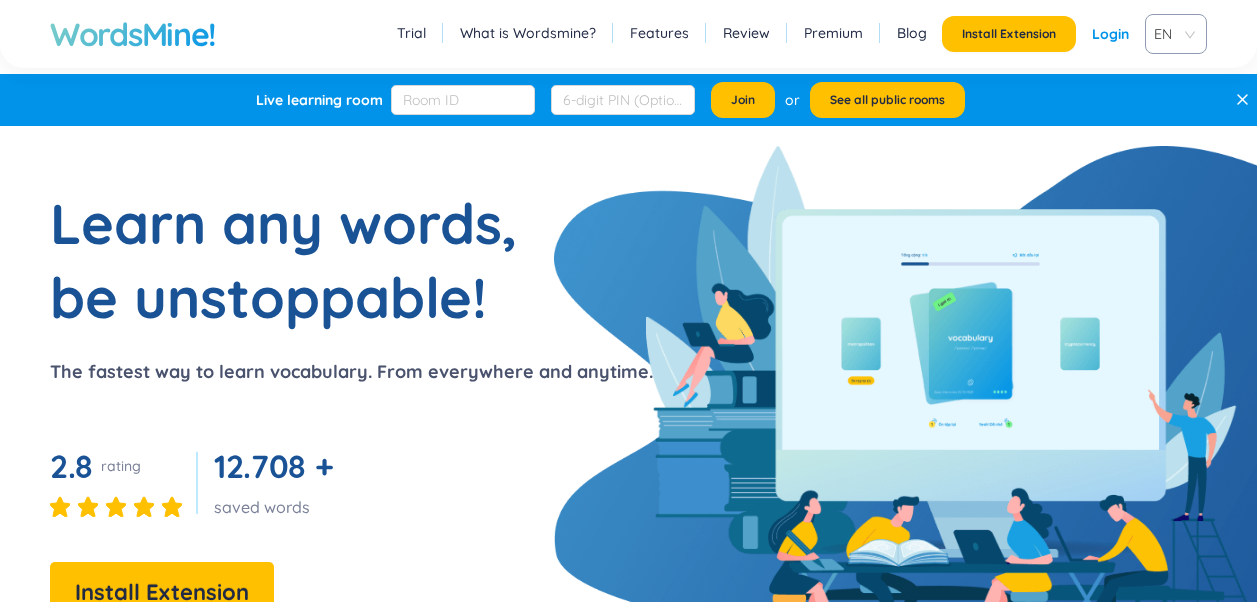 scroll, scrollTop: 0, scrollLeft: 0, axis: both 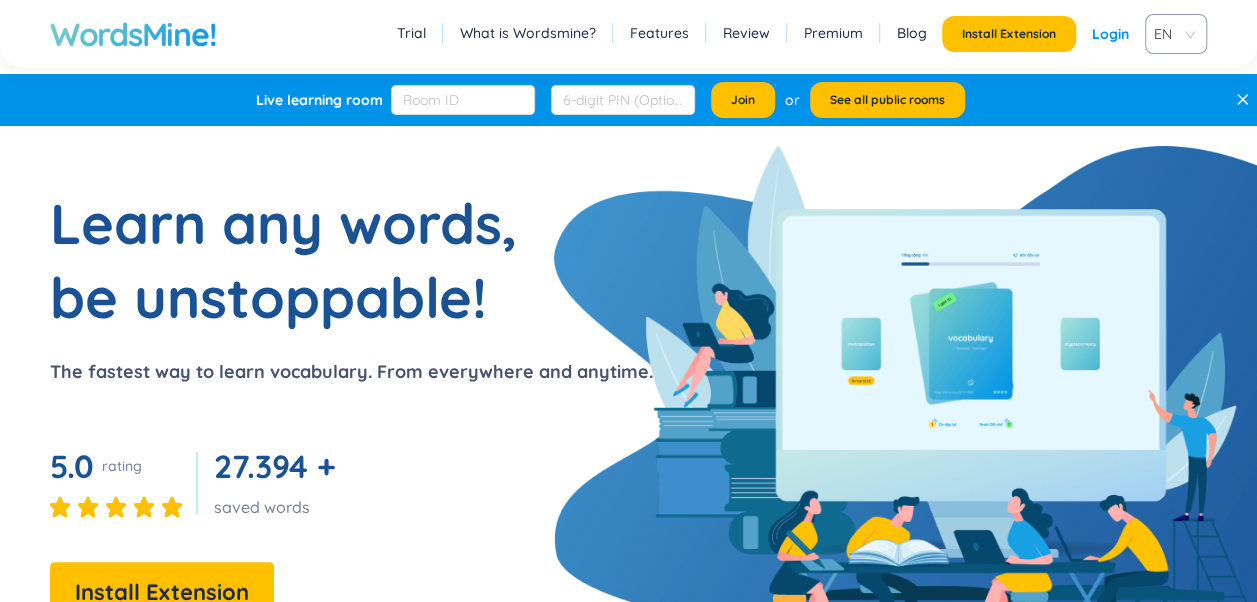 click on "What is Wordsmine?" at bounding box center [528, 33] 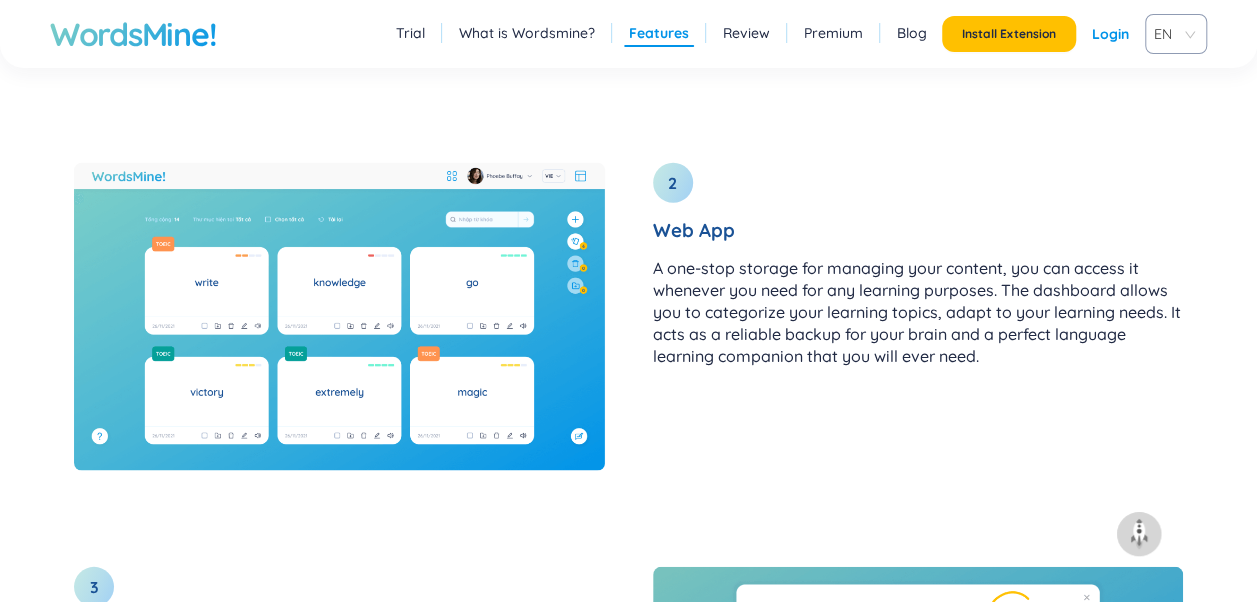 scroll, scrollTop: 2674, scrollLeft: 0, axis: vertical 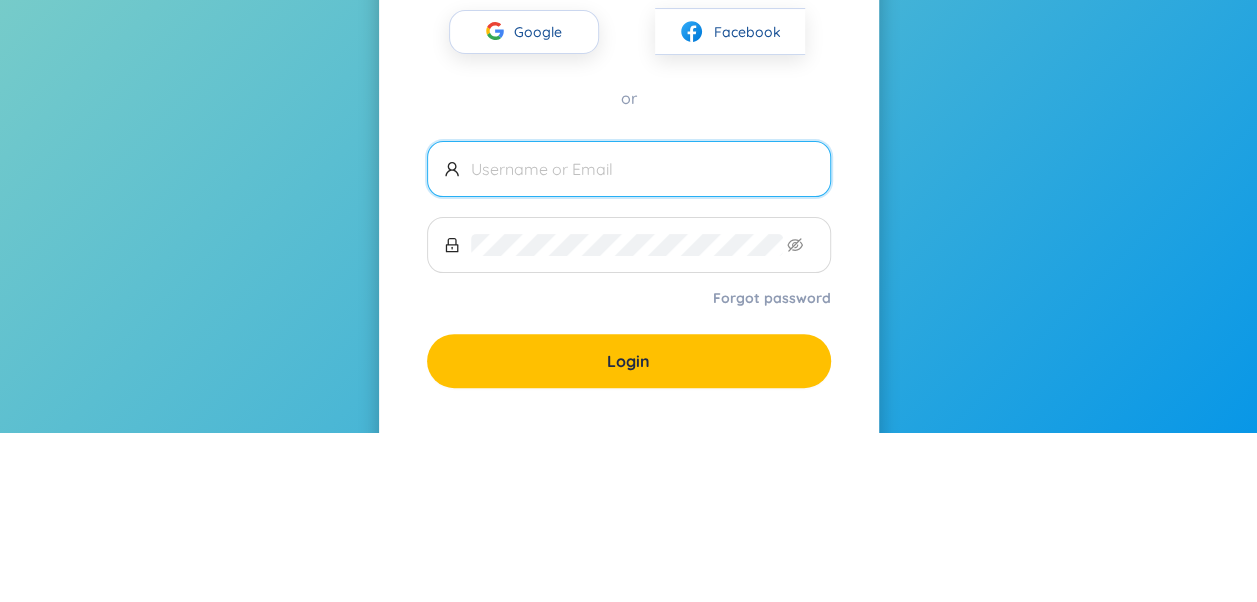 click on "Google" at bounding box center (543, 202) 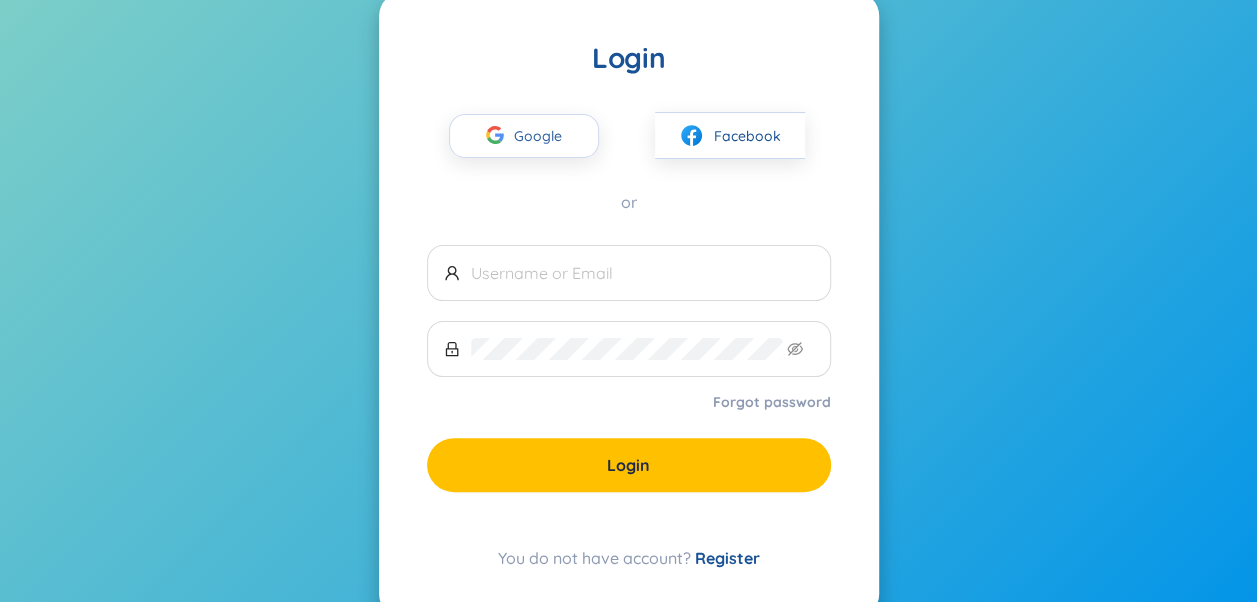 scroll, scrollTop: 0, scrollLeft: 0, axis: both 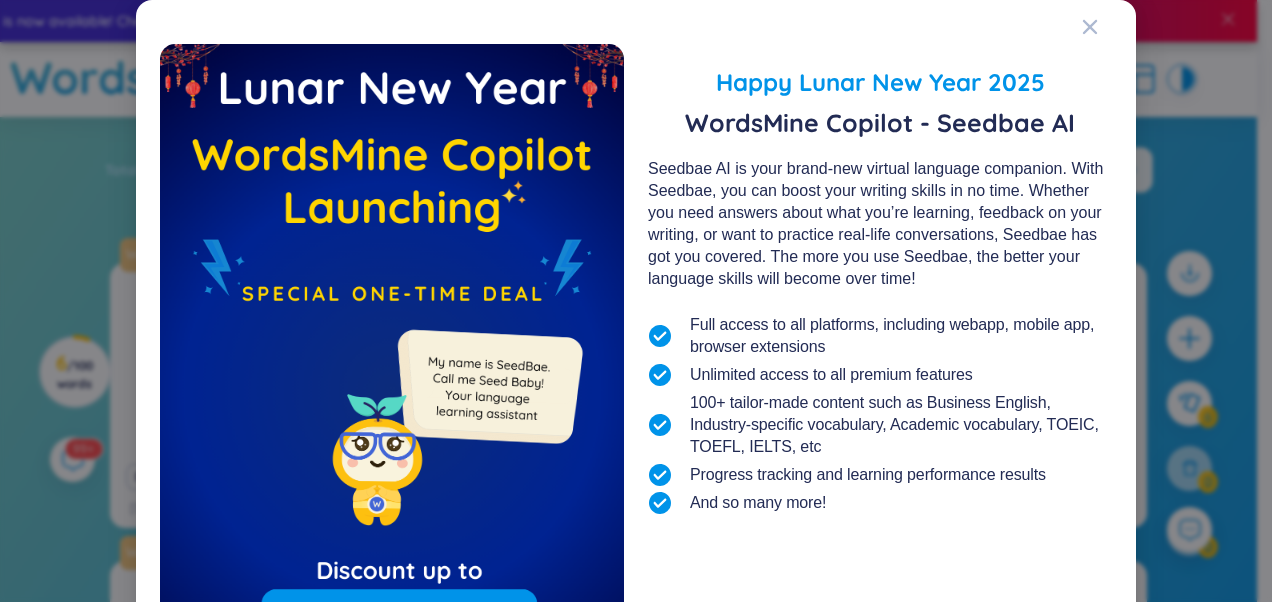 click 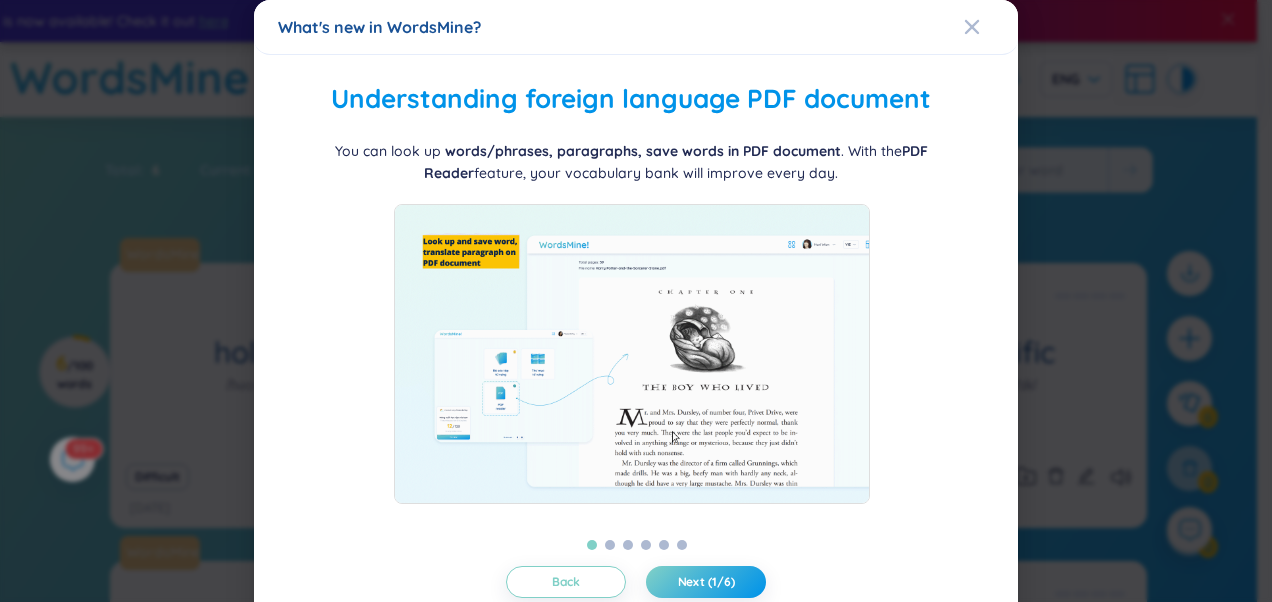 scroll, scrollTop: 51, scrollLeft: 0, axis: vertical 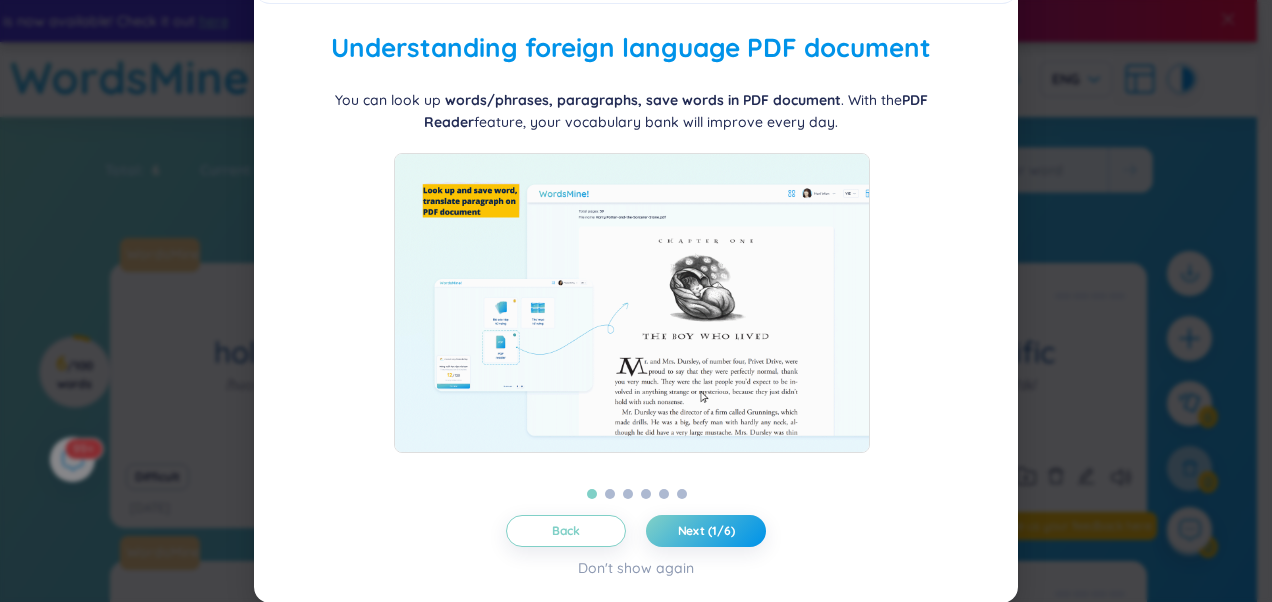 click on "Next (1/6)" at bounding box center (706, 531) 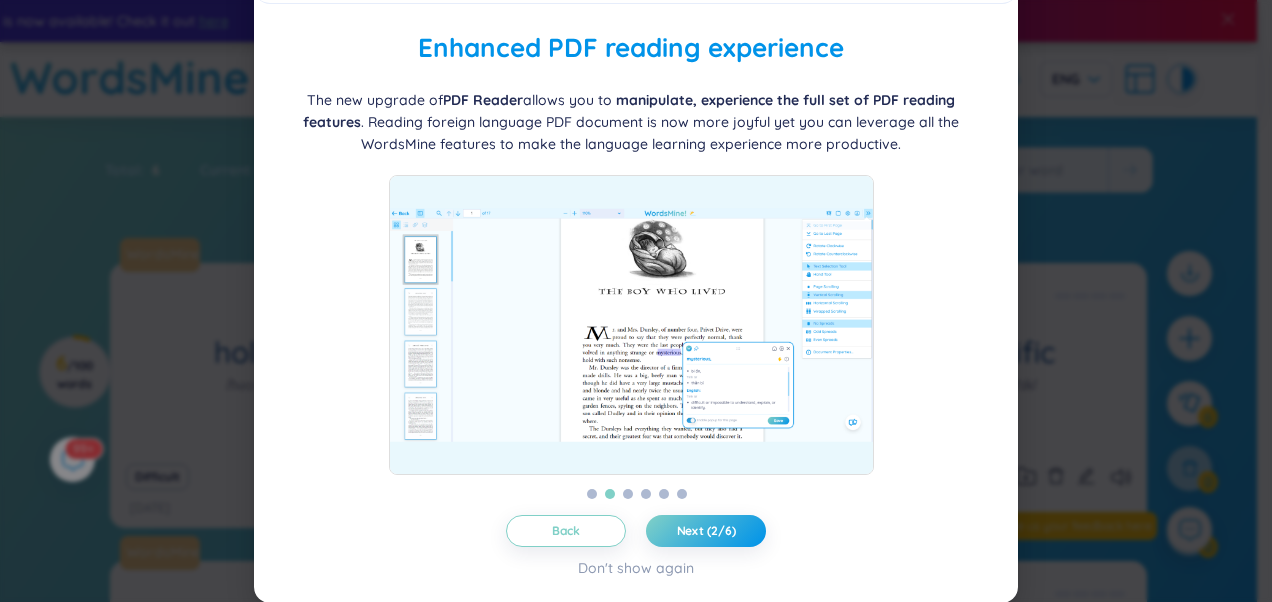 click on "Next (2/6)" at bounding box center (706, 531) 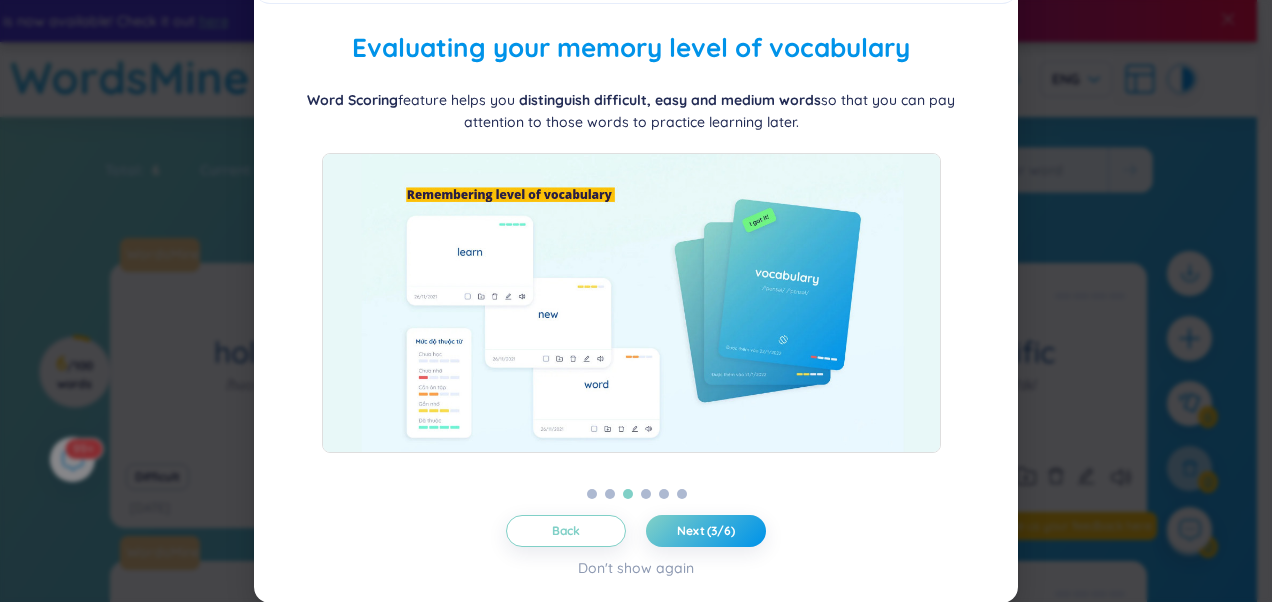 click on "Next (3/6)" at bounding box center [706, 531] 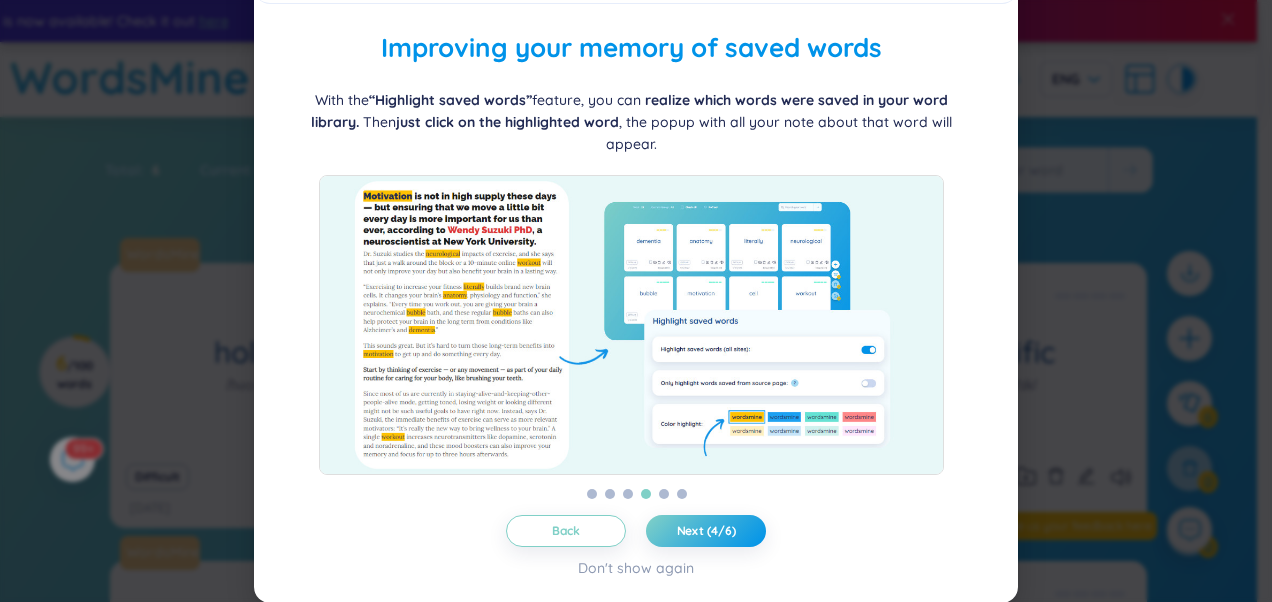 click on "Next (4/6)" at bounding box center [706, 531] 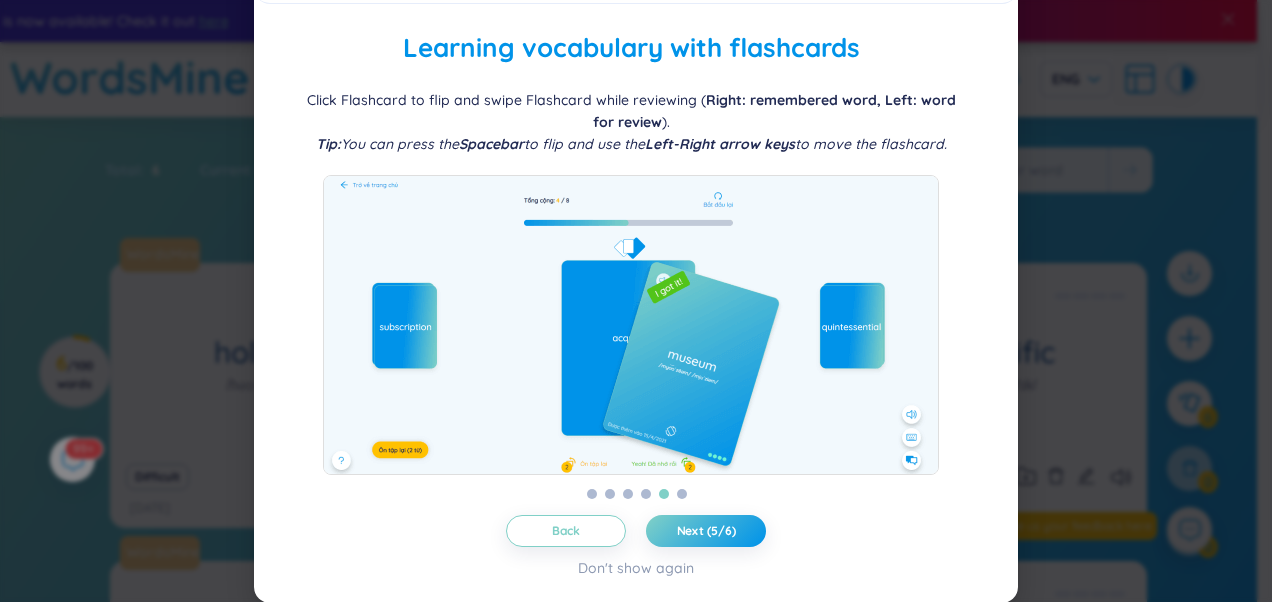 click on "Next (5/6)" at bounding box center [706, 531] 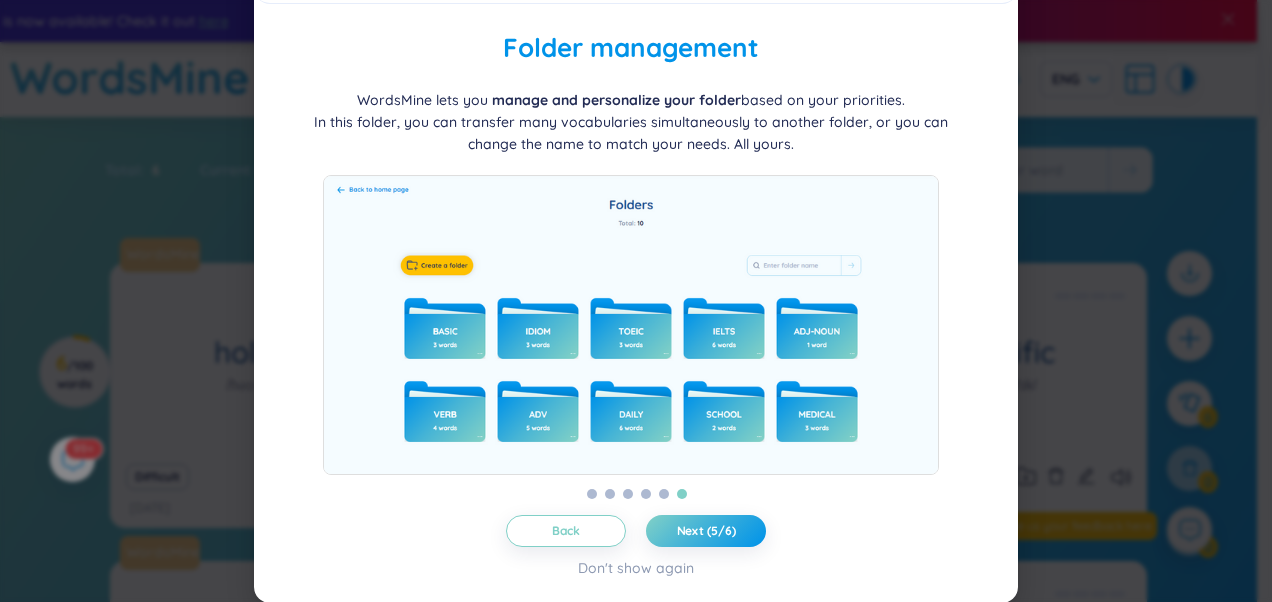 click on "Next (5/6)" at bounding box center [706, 531] 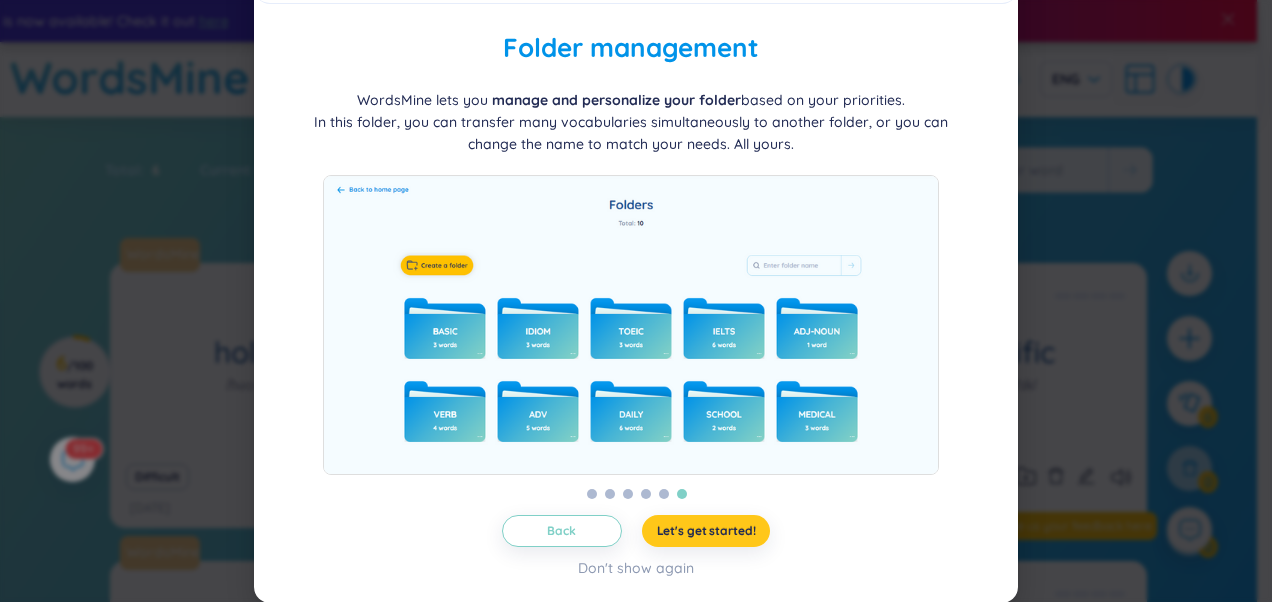 click on "Let's get started!" at bounding box center (706, 531) 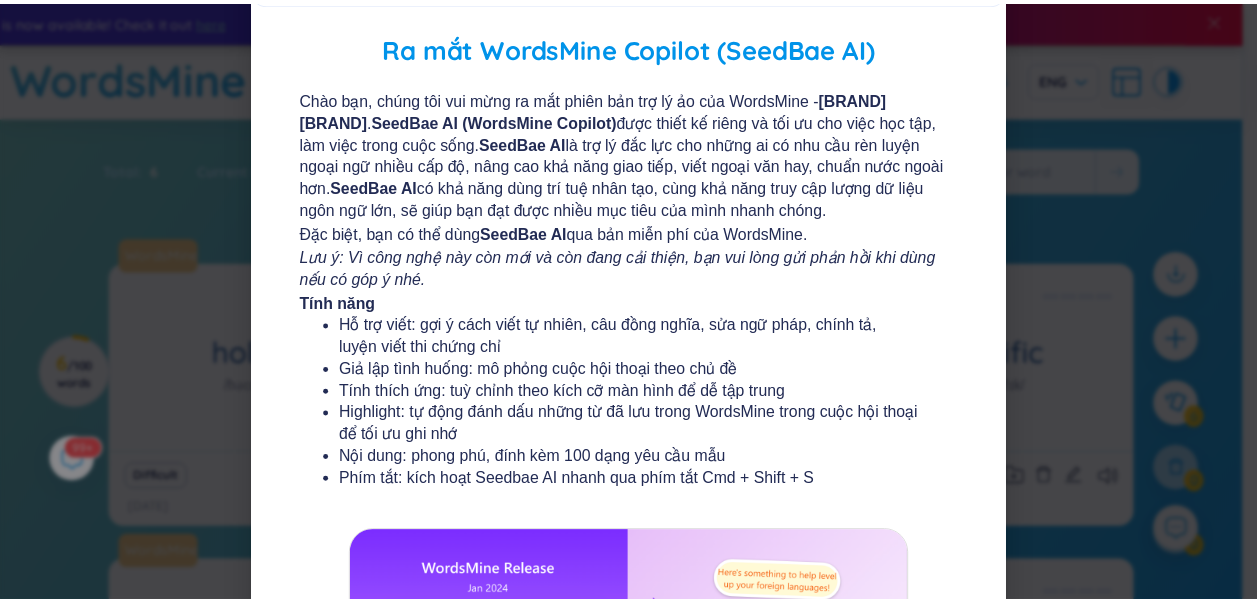 scroll, scrollTop: 0, scrollLeft: 0, axis: both 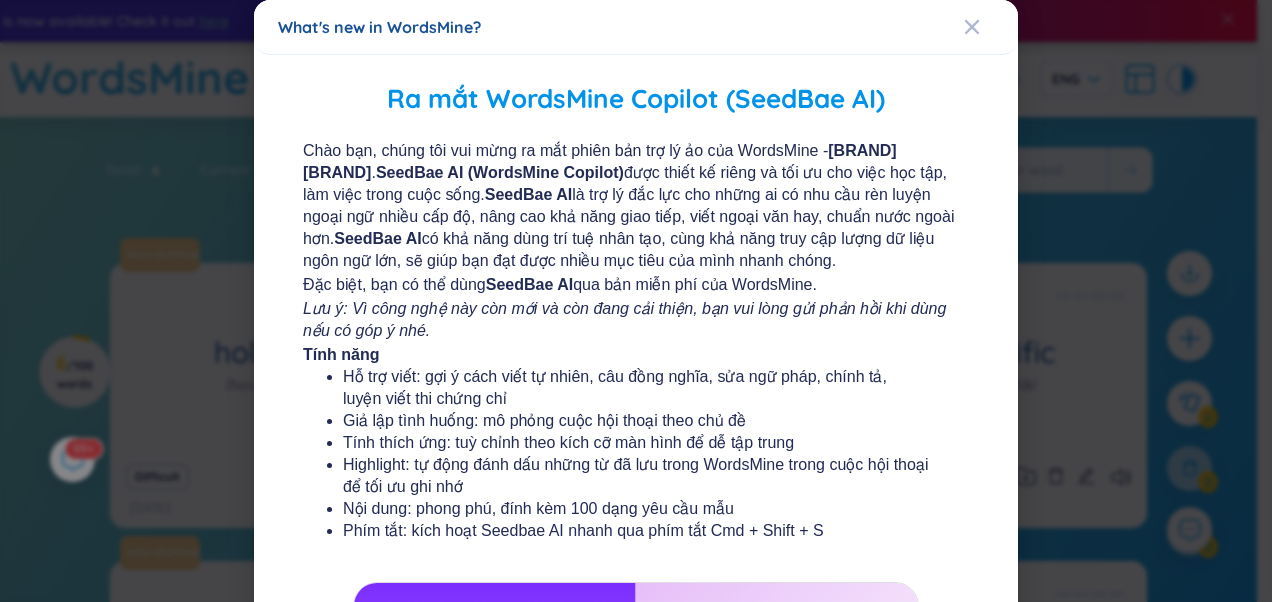 click 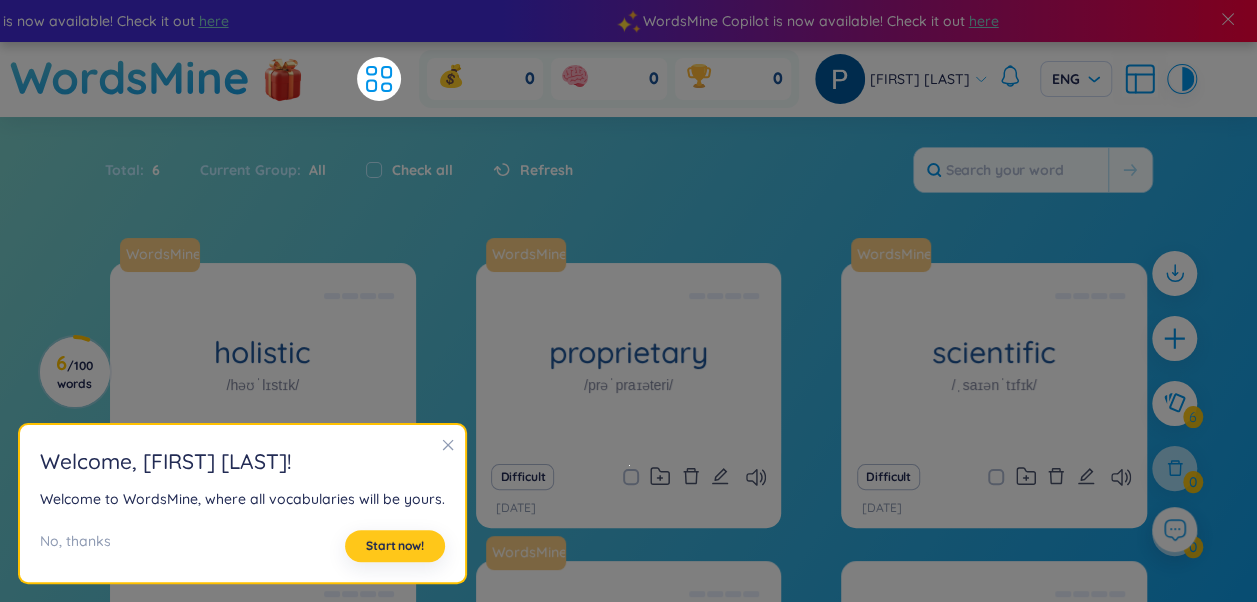 click on "Start now!" at bounding box center (395, 546) 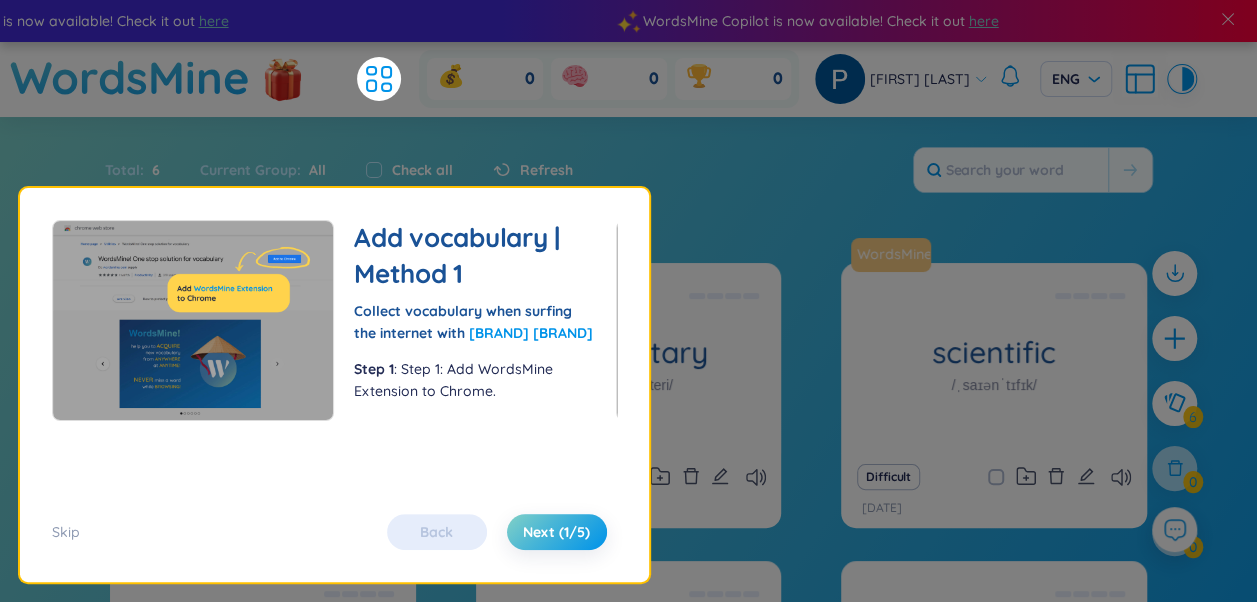 click on "Next (1/5)" at bounding box center (557, 532) 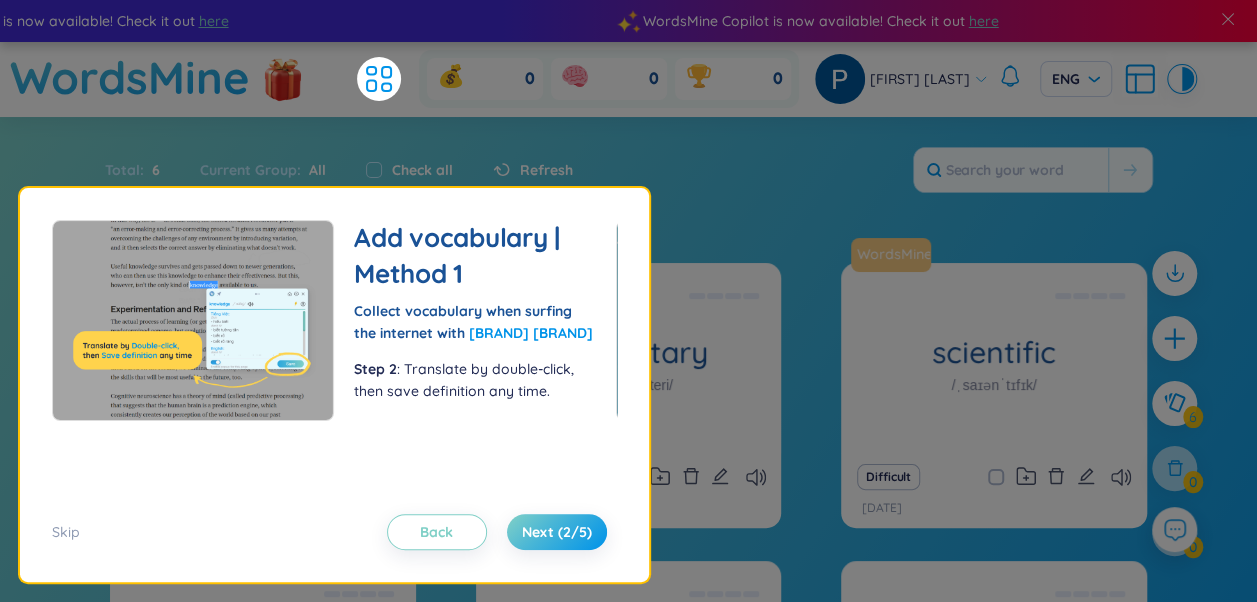 click on "Back" at bounding box center (437, 532) 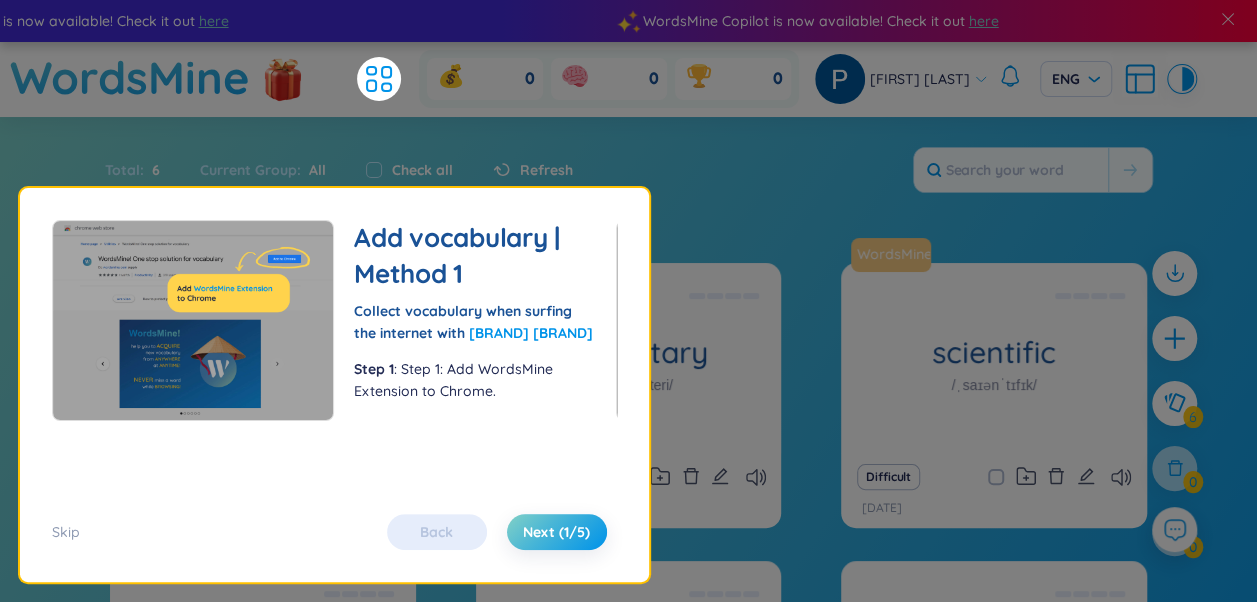 click on "Next (1/5)" at bounding box center (556, 532) 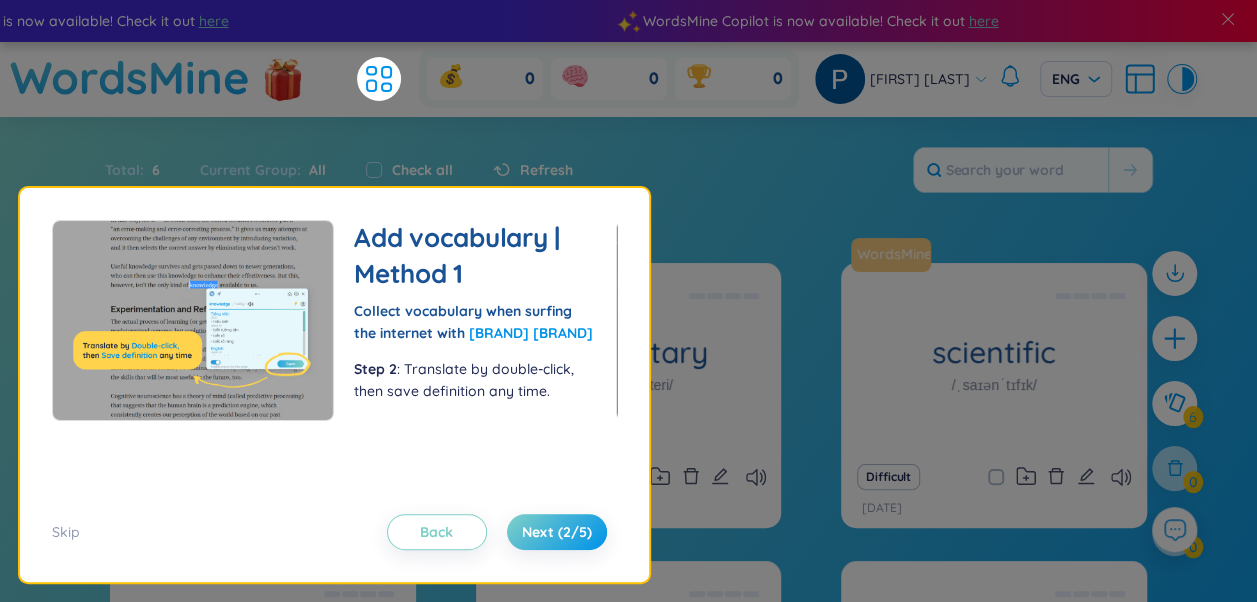 click on "Next (2/5)" at bounding box center [557, 532] 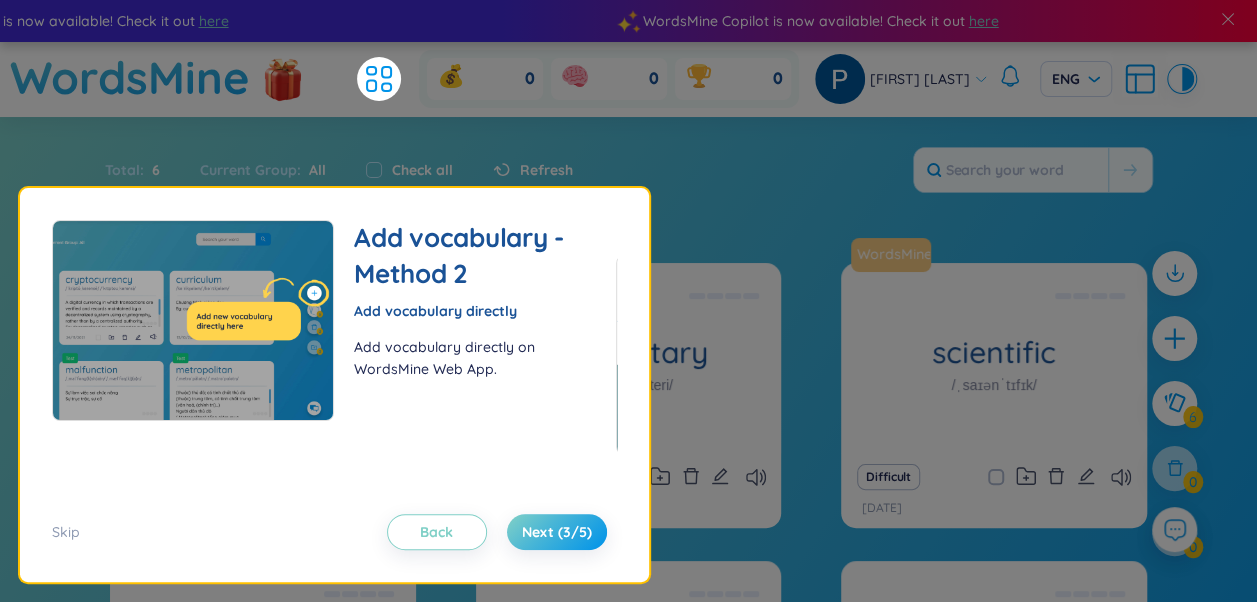 click on "Next (3/5)" at bounding box center (557, 532) 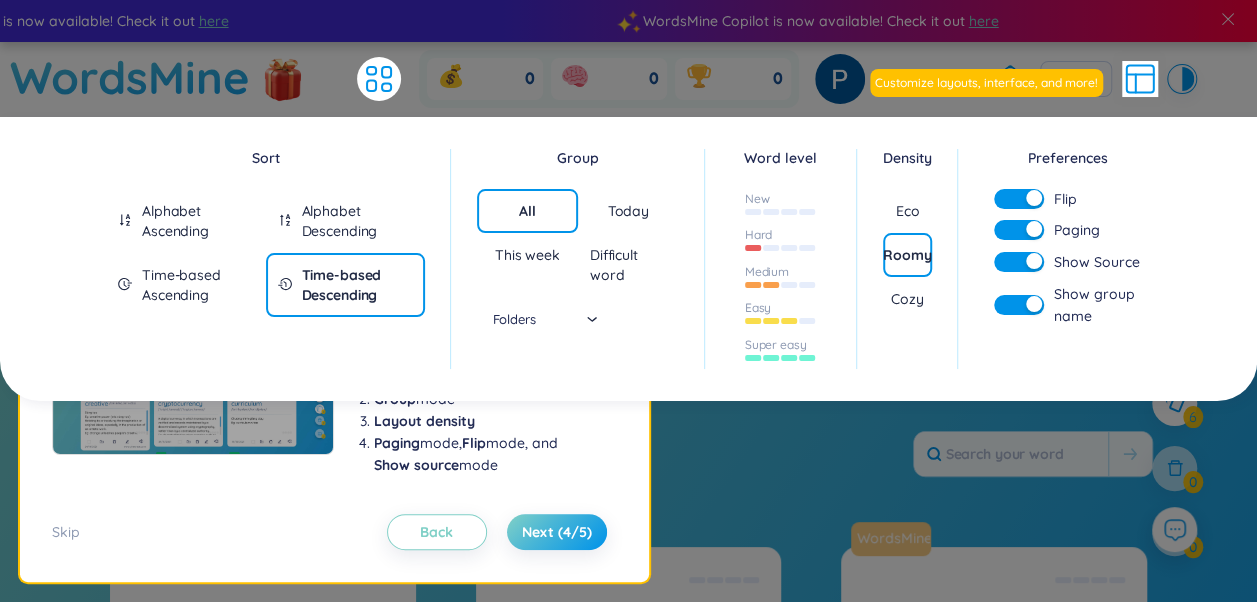 click on "Next (4/5)" at bounding box center (557, 532) 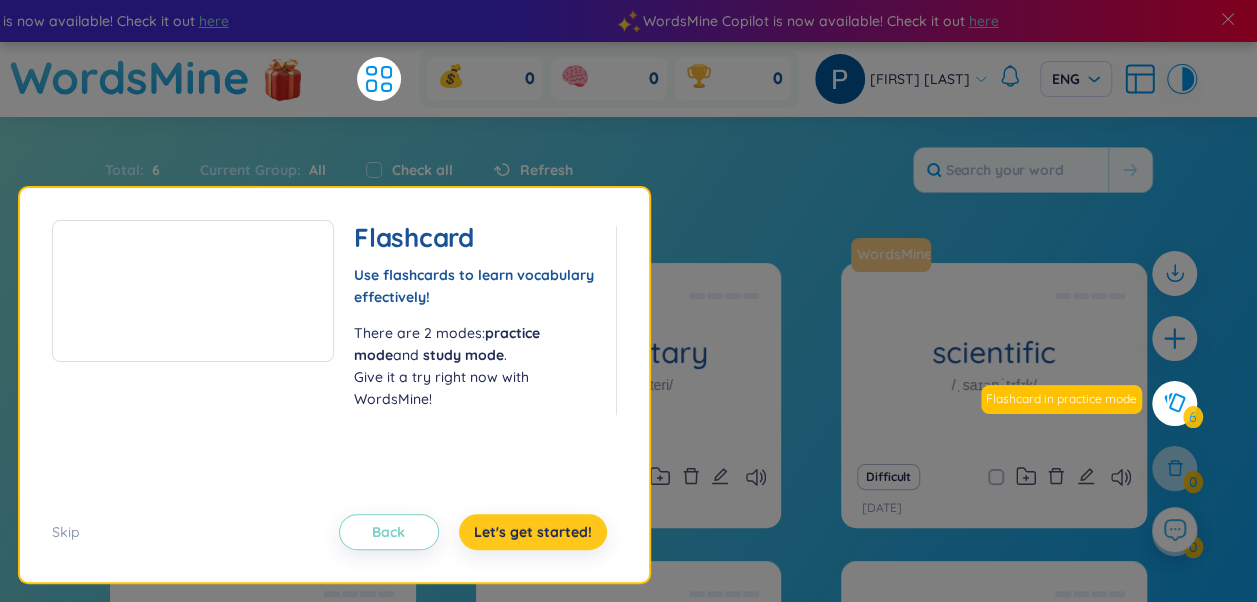 click on "Let's get started!" at bounding box center (533, 532) 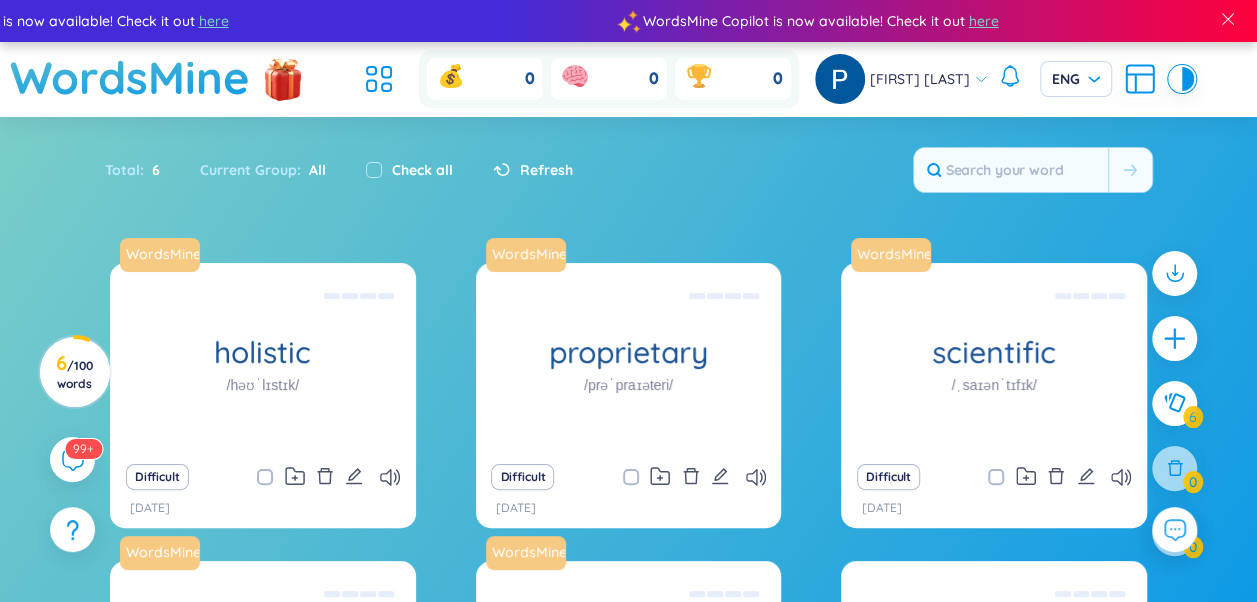 click 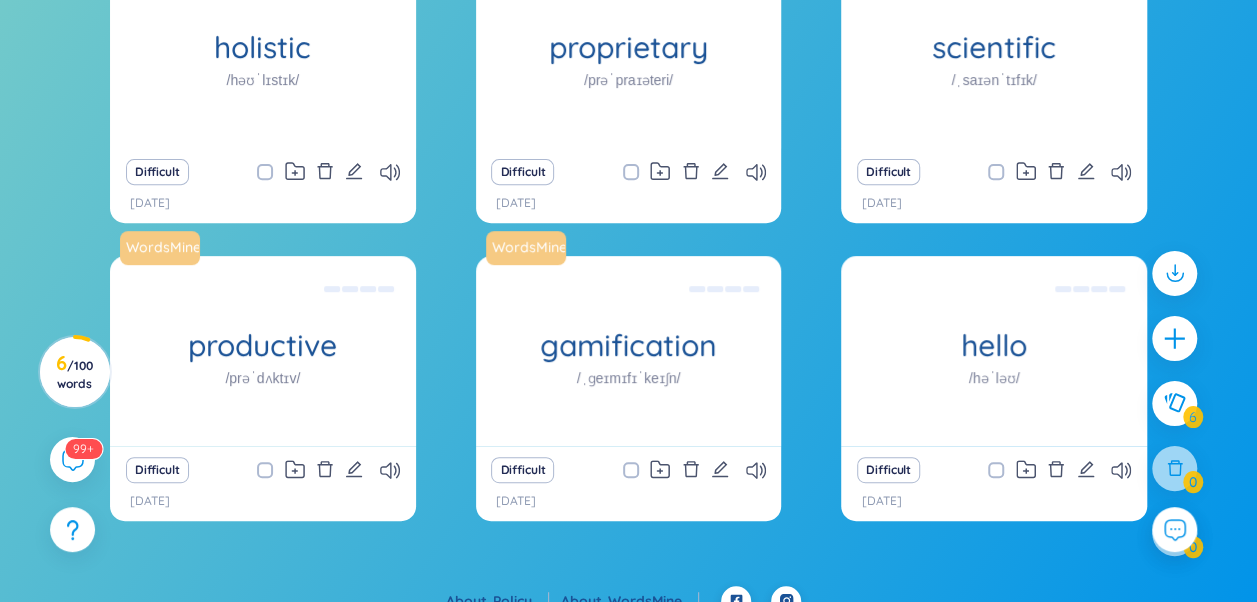 scroll, scrollTop: 299, scrollLeft: 0, axis: vertical 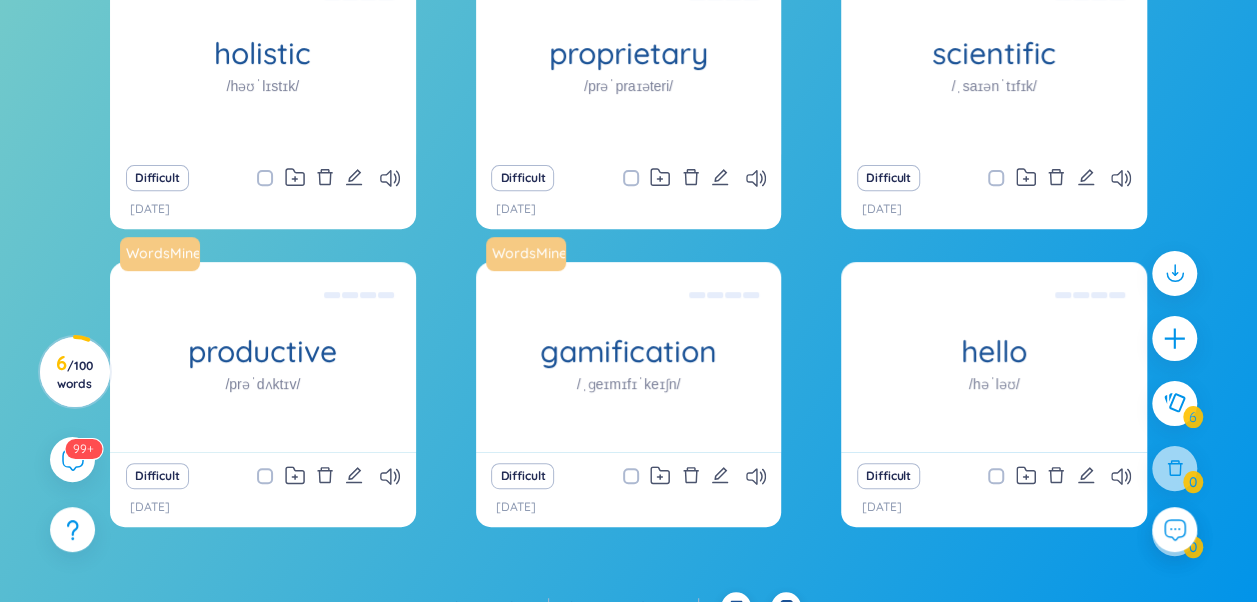 click 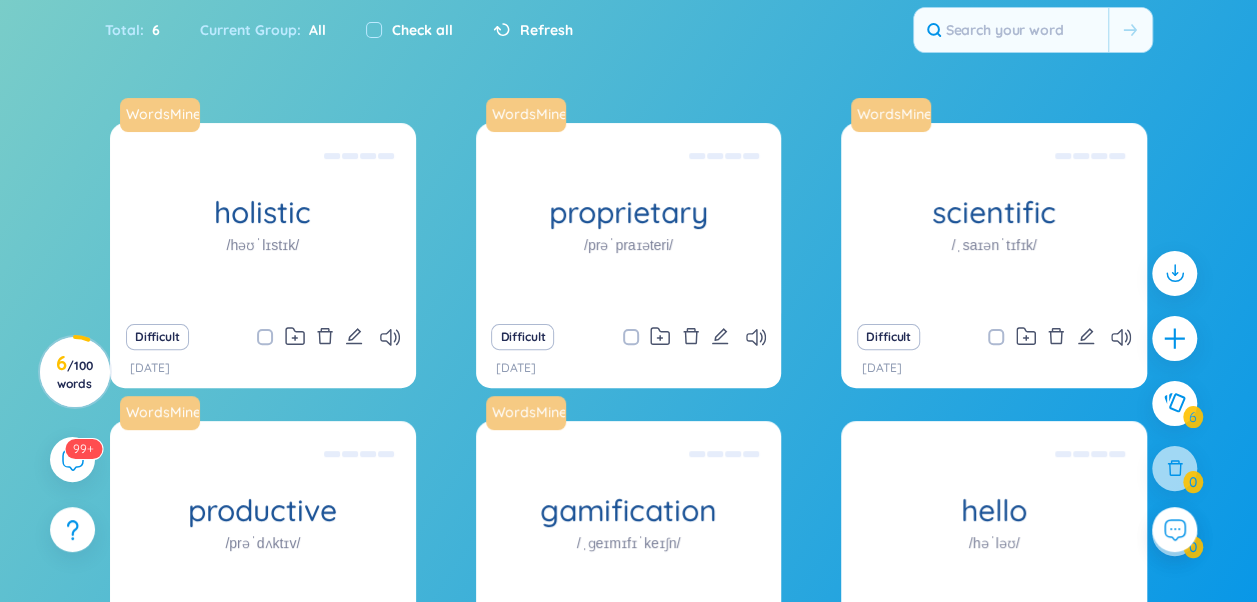 scroll, scrollTop: 0, scrollLeft: 0, axis: both 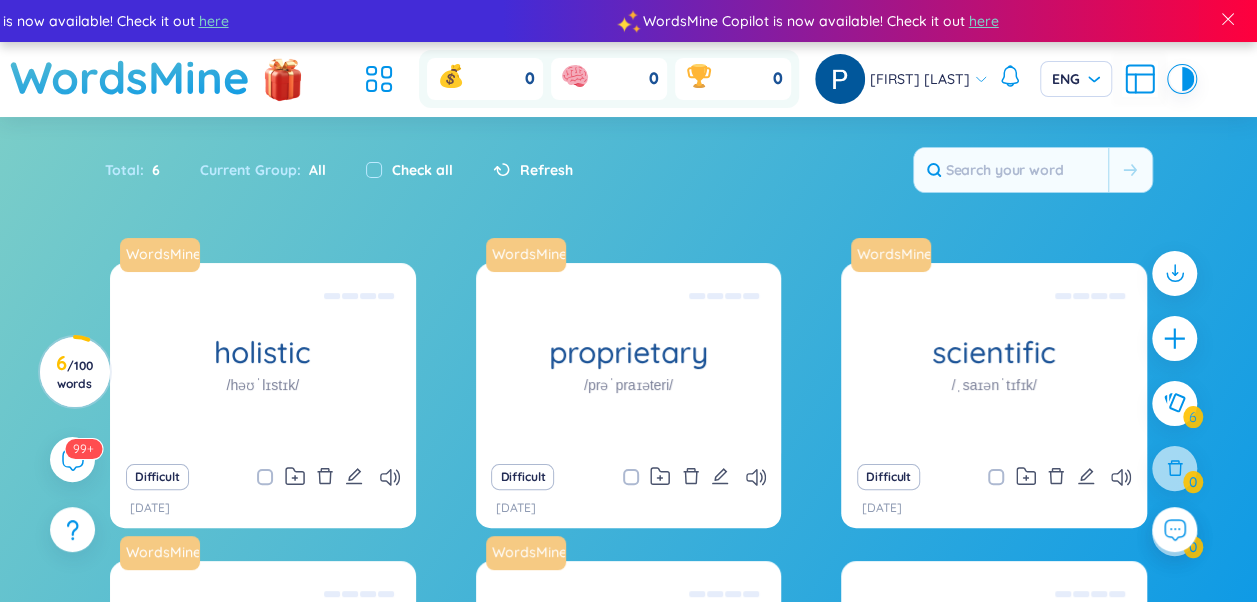 click on "99+" at bounding box center (83, 449) 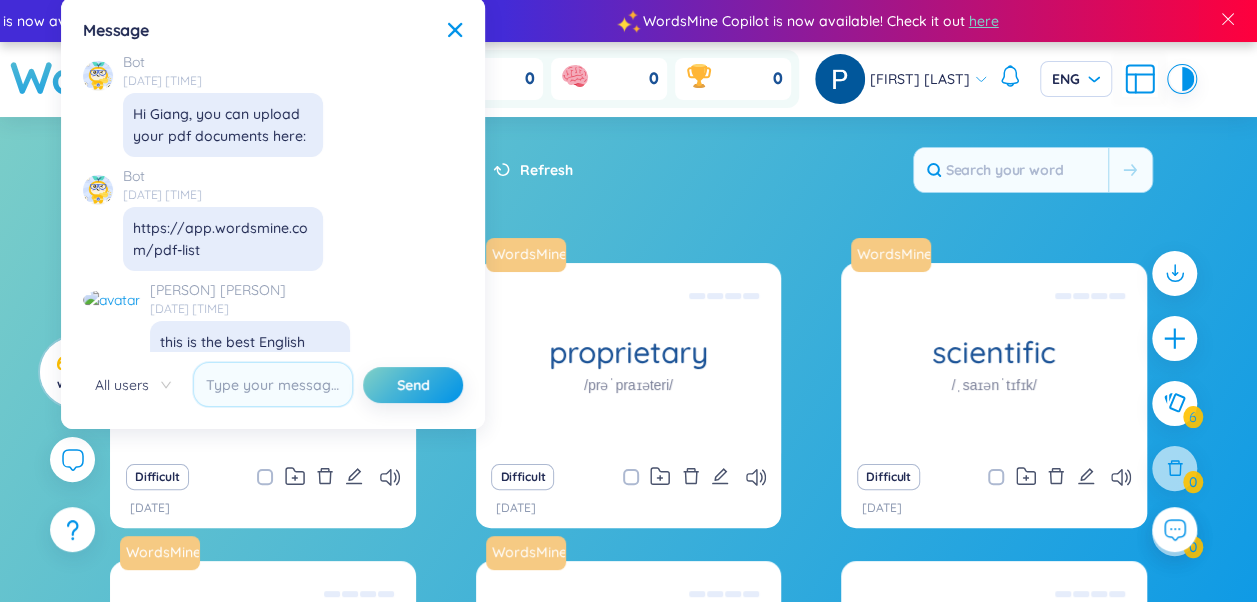 scroll, scrollTop: 23114, scrollLeft: 0, axis: vertical 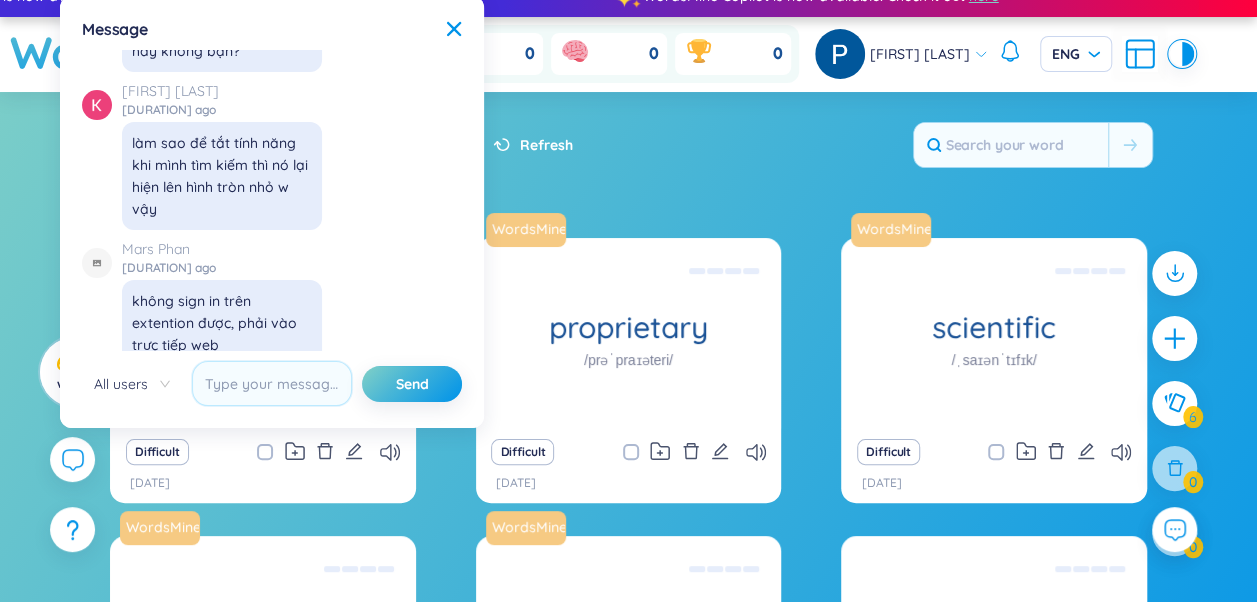 click 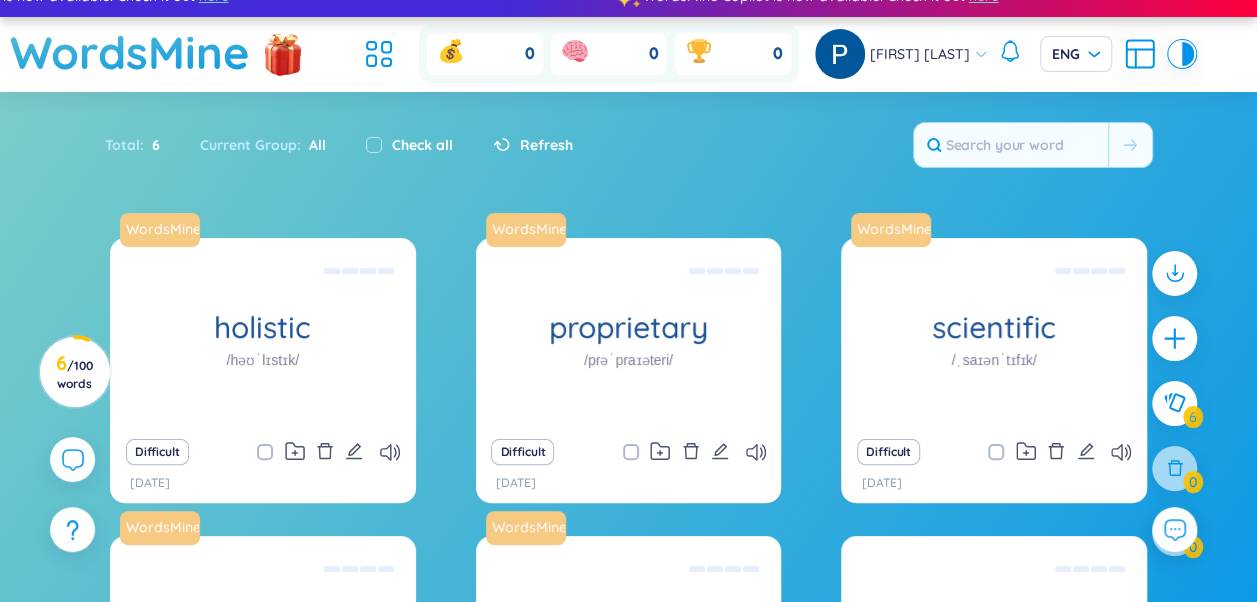 click on "ENG" at bounding box center (1076, 54) 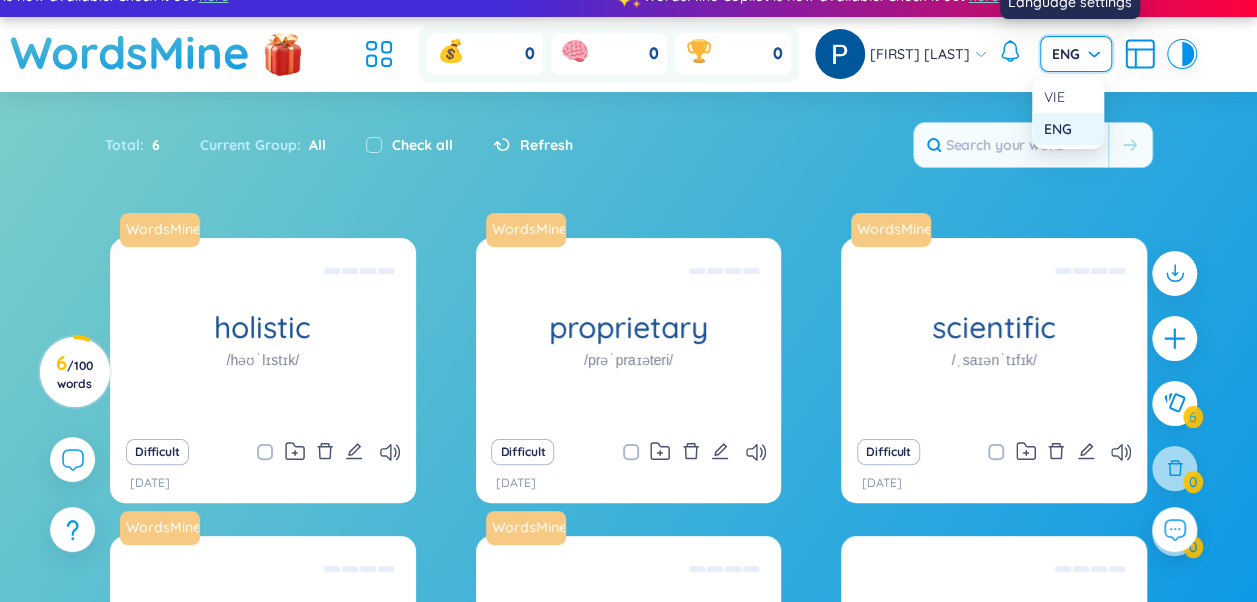 click on "VIE" at bounding box center [1068, 97] 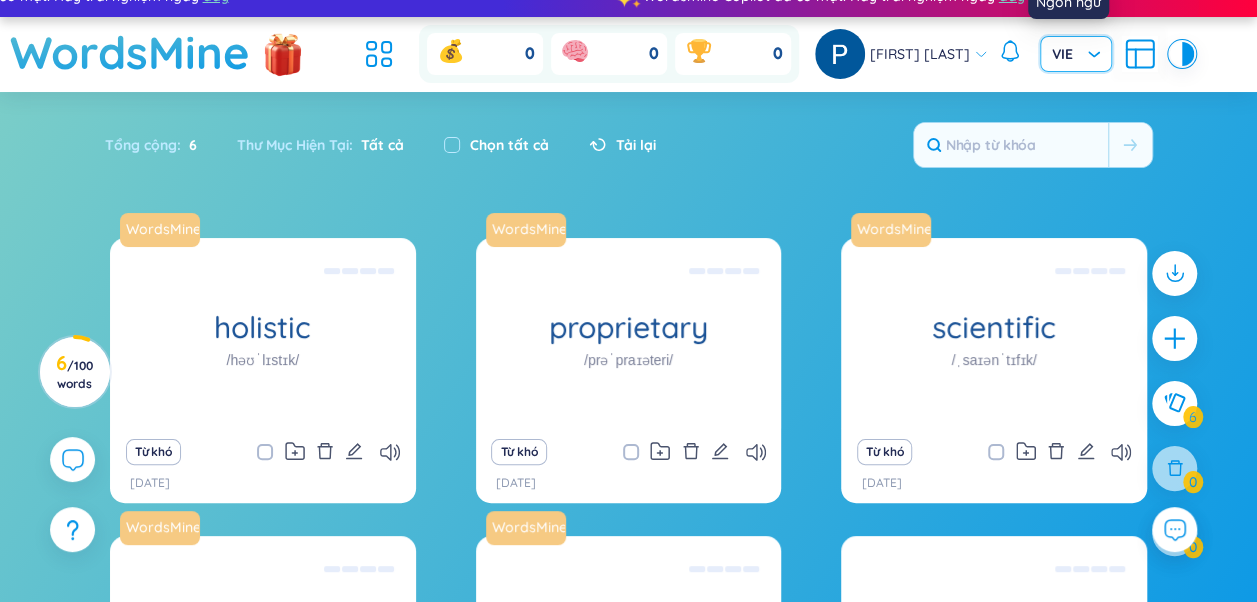 click 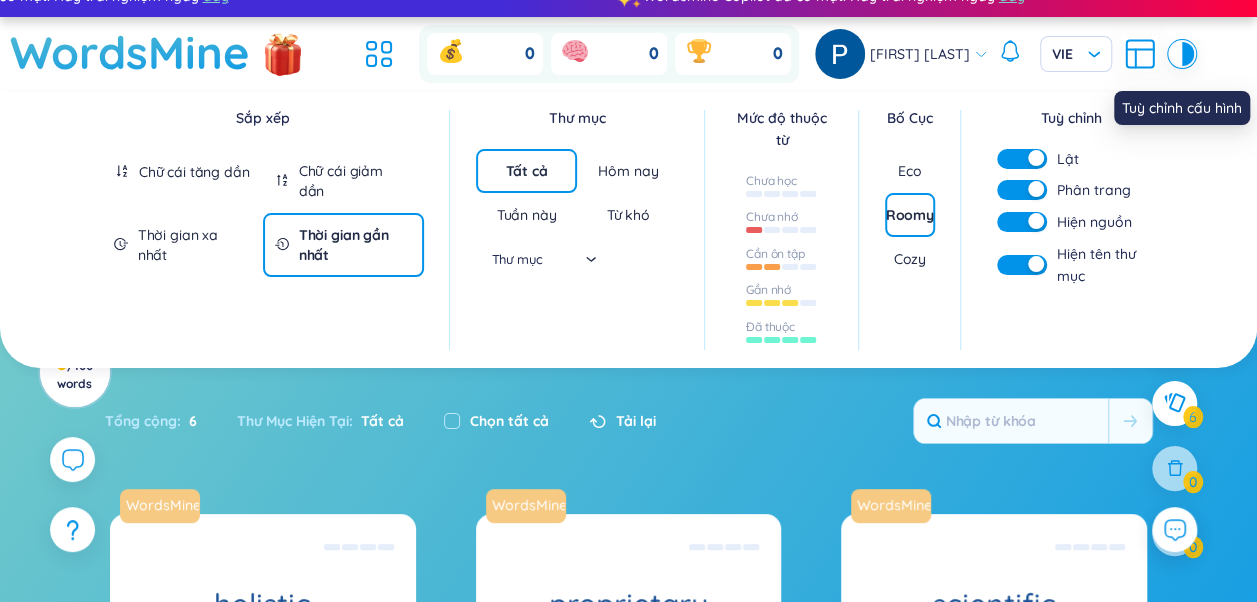 click at bounding box center [1176, 54] 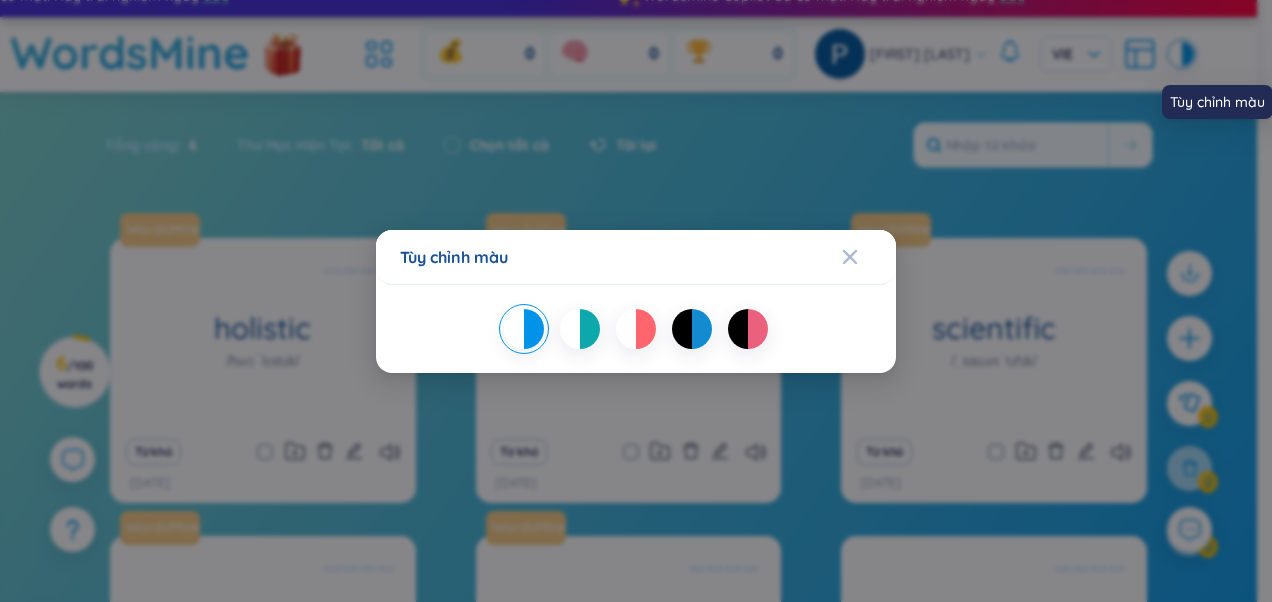 click on "Tùy chỉnh màu" at bounding box center (636, 301) 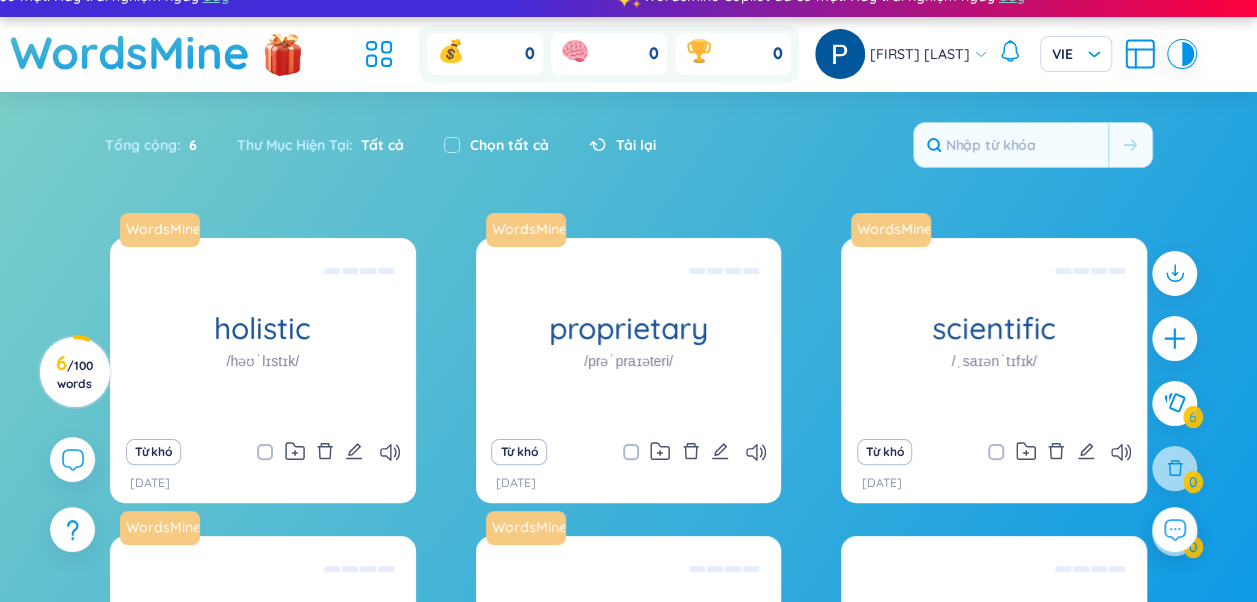 click at bounding box center (1176, 54) 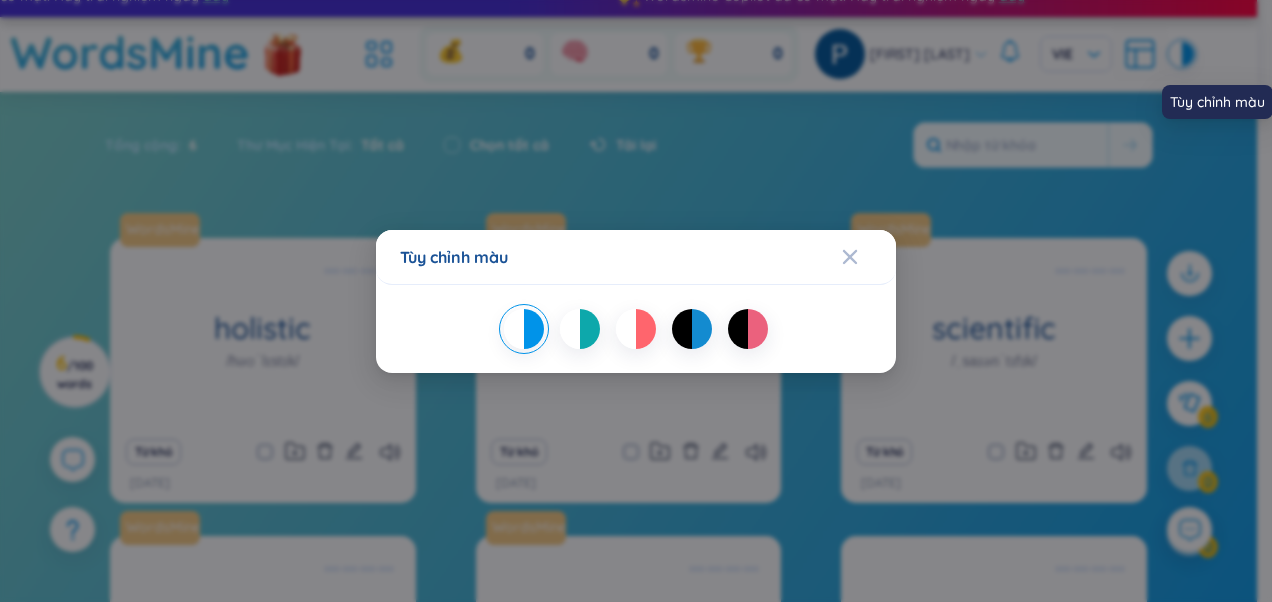 click at bounding box center (570, 329) 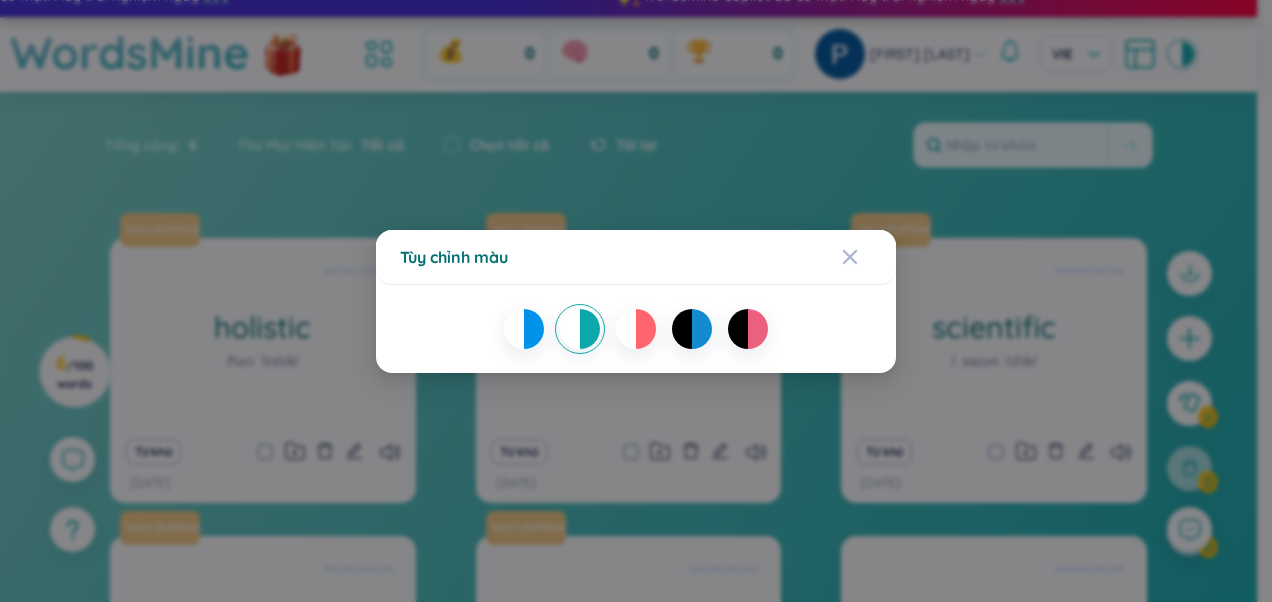 click at bounding box center [646, 329] 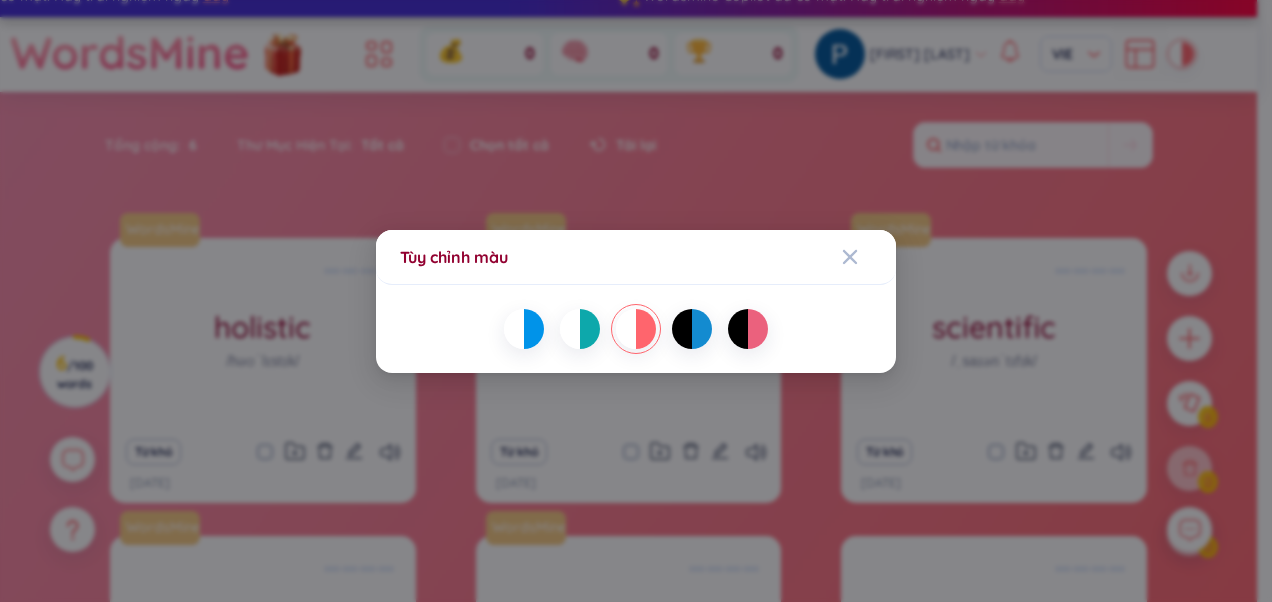 click at bounding box center [682, 329] 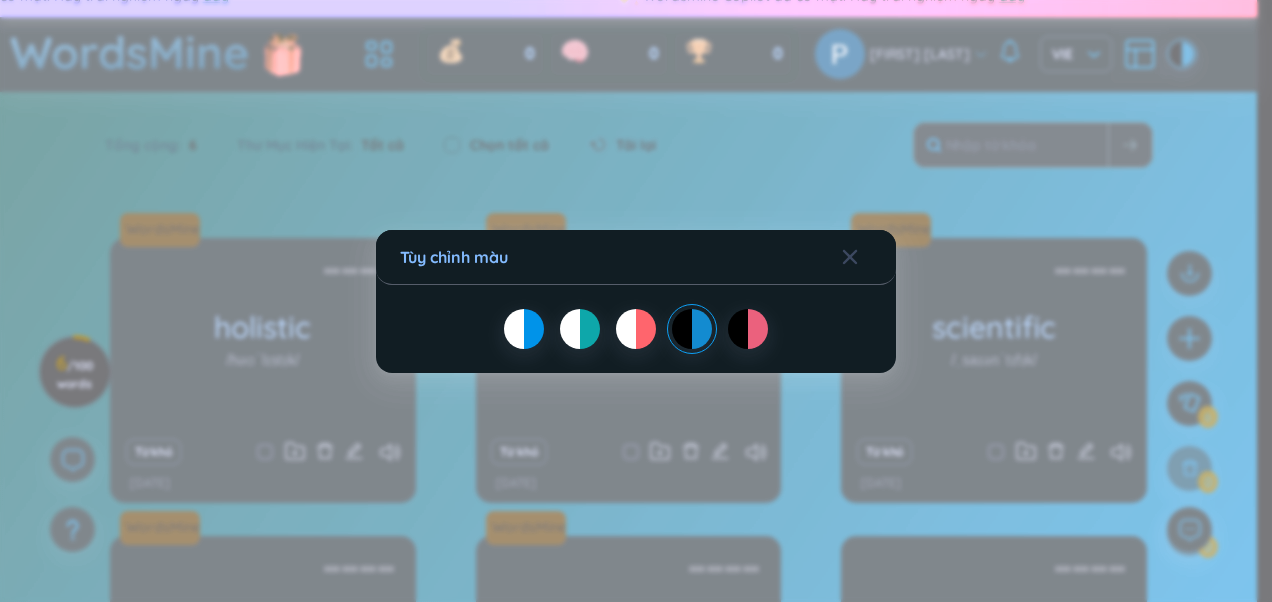 click at bounding box center (758, 329) 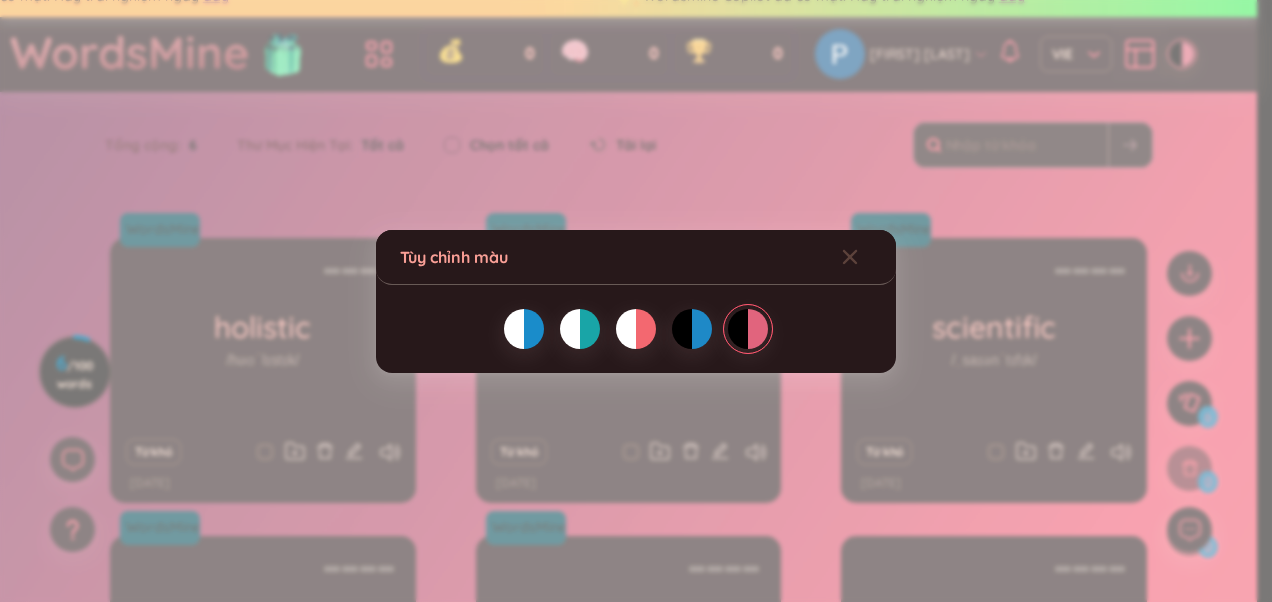 click on "Tùy chỉnh màu" at bounding box center [636, 301] 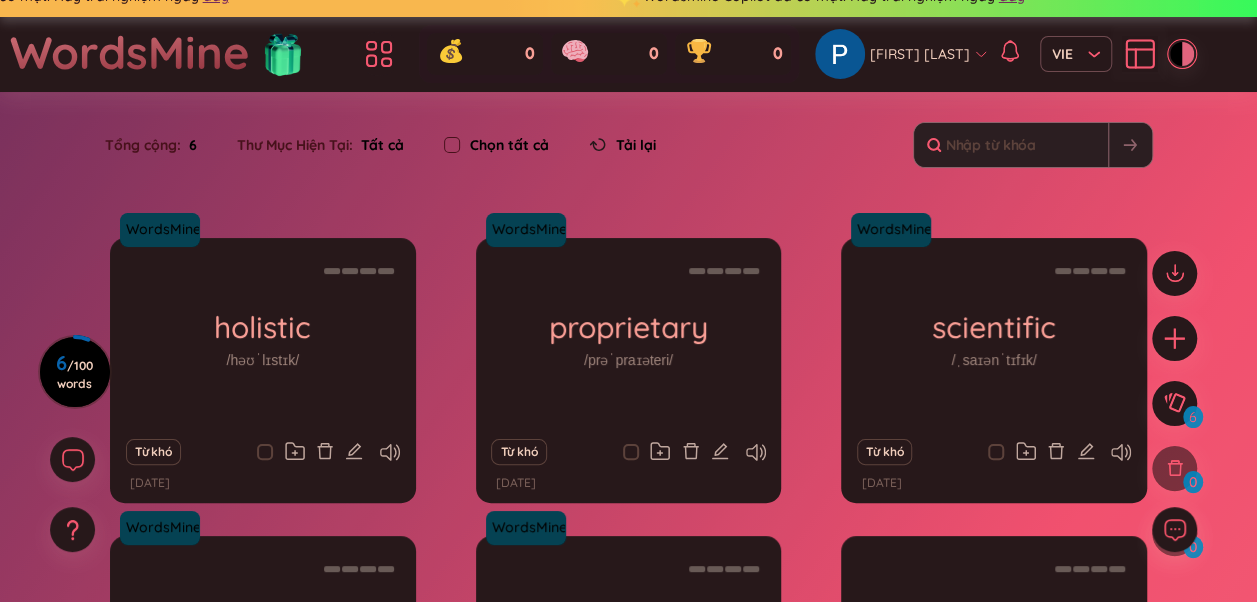 click at bounding box center [1188, 54] 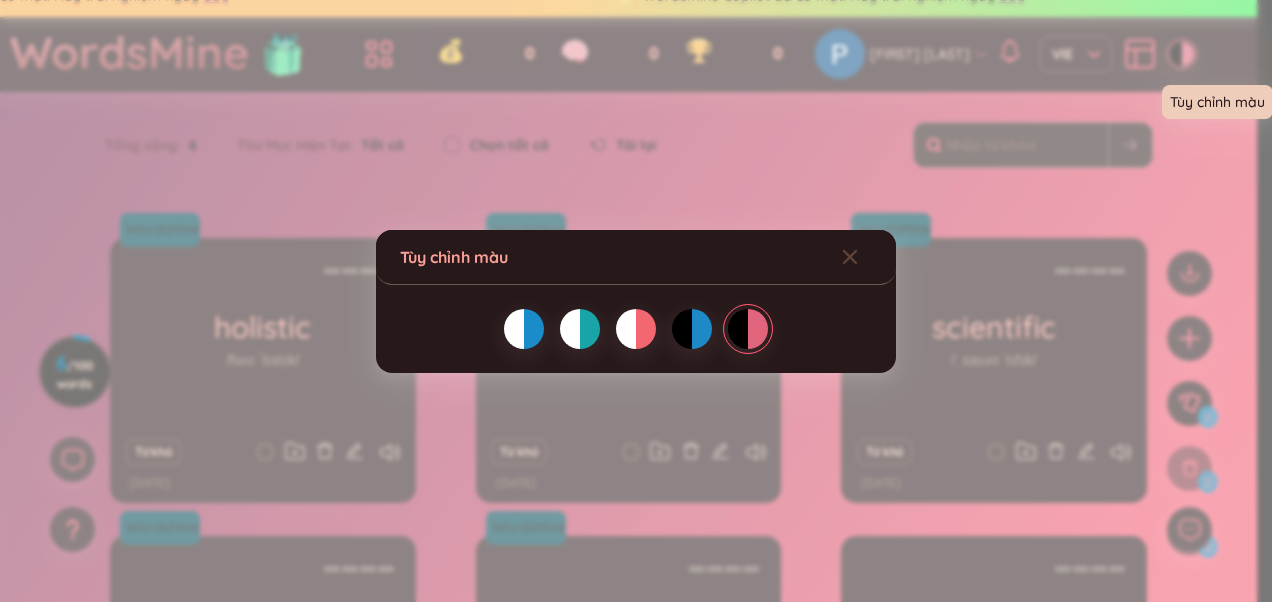 click at bounding box center [702, 329] 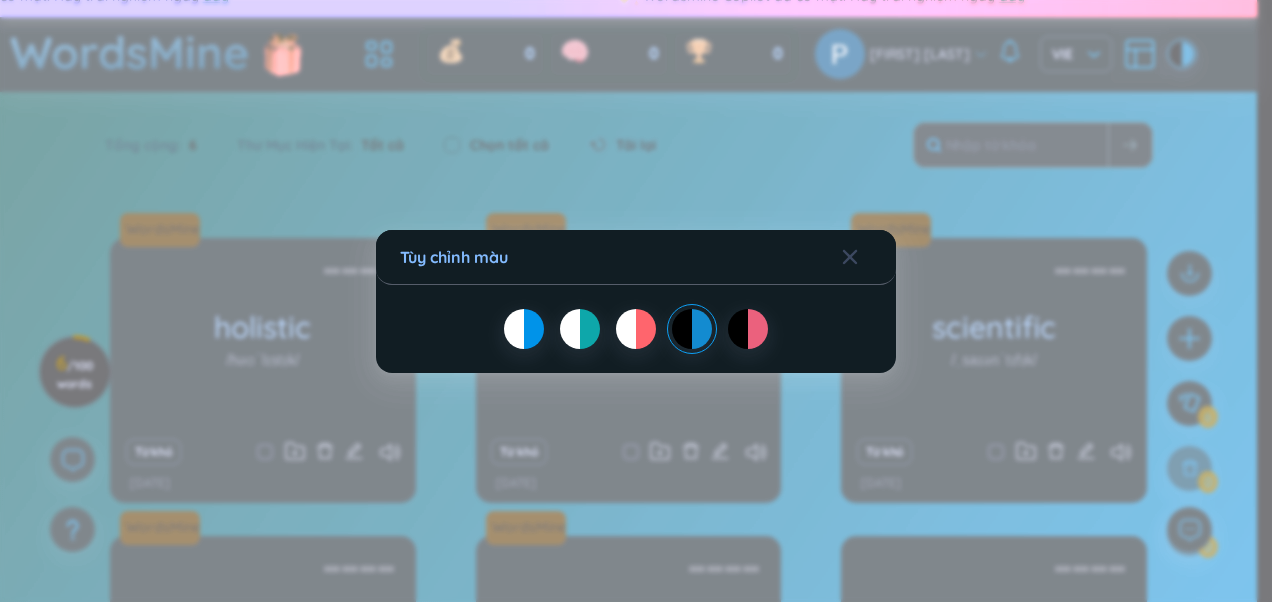 click at bounding box center (590, 329) 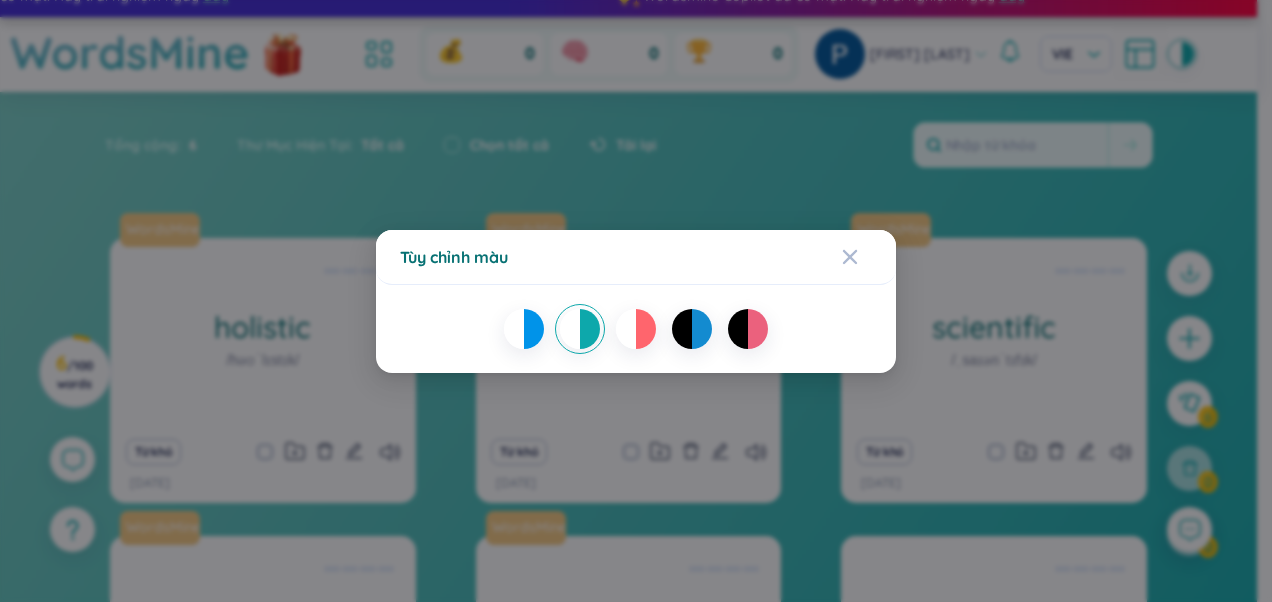click at bounding box center [514, 329] 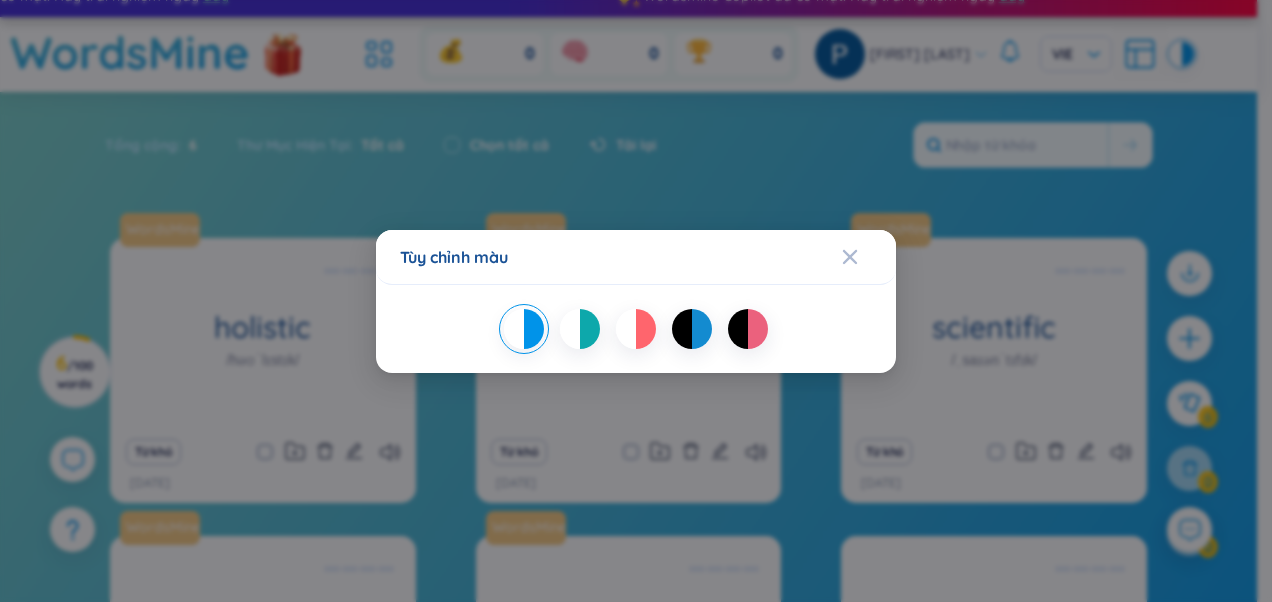 click at bounding box center [646, 329] 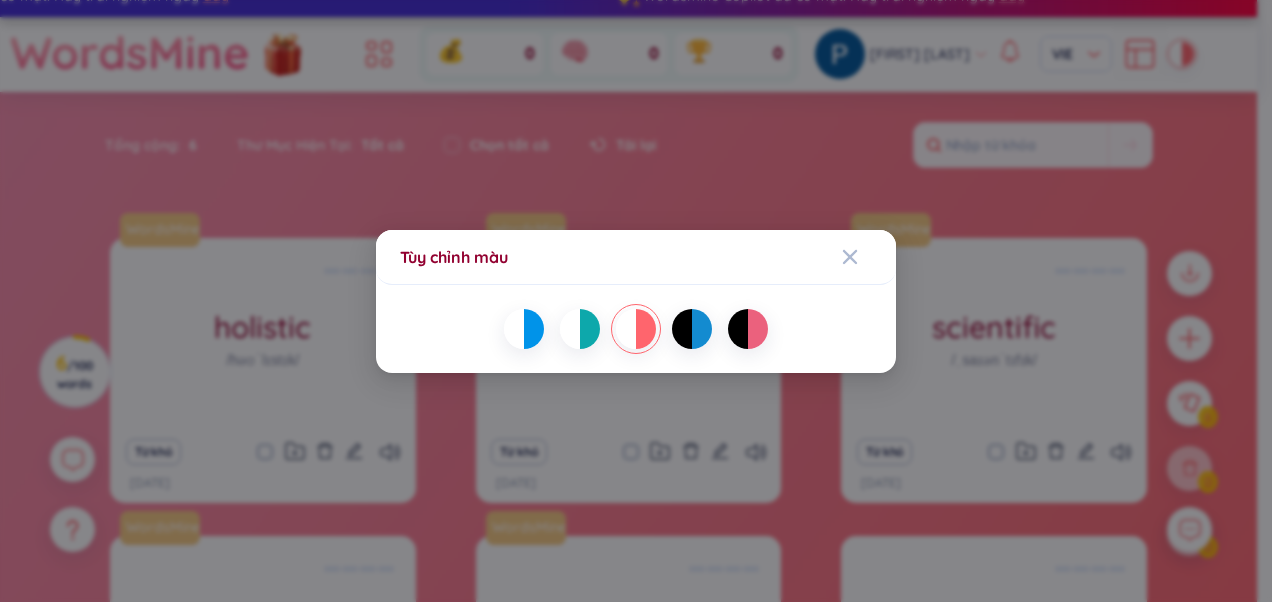 click on "Tùy chỉnh màu" at bounding box center (636, 301) 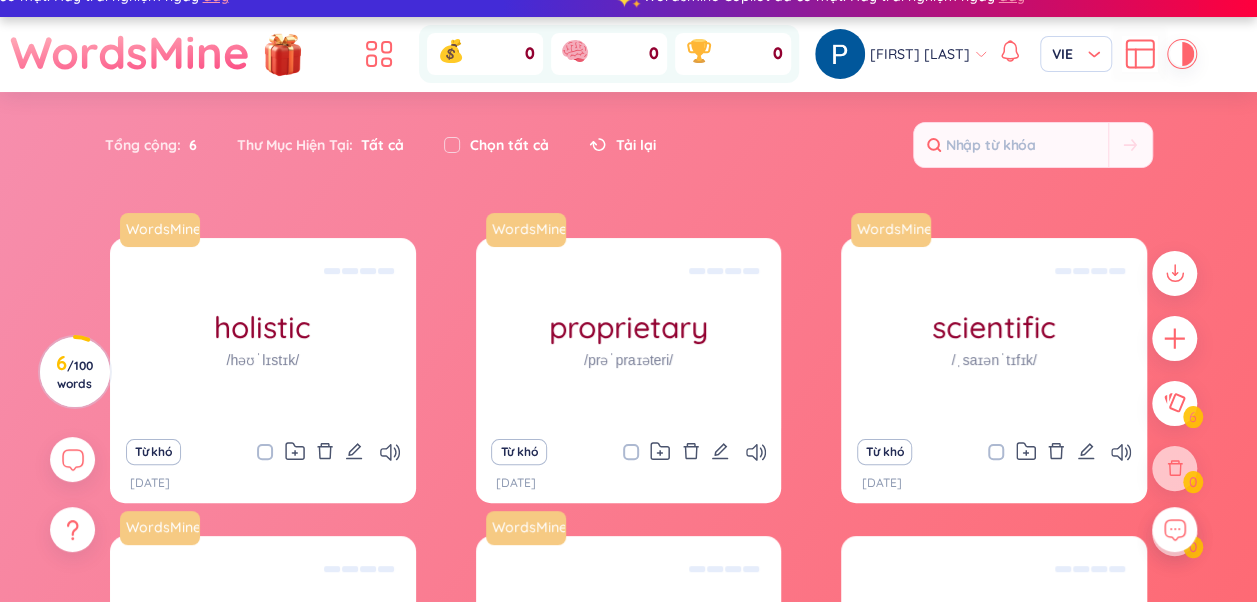 click at bounding box center [1182, 54] 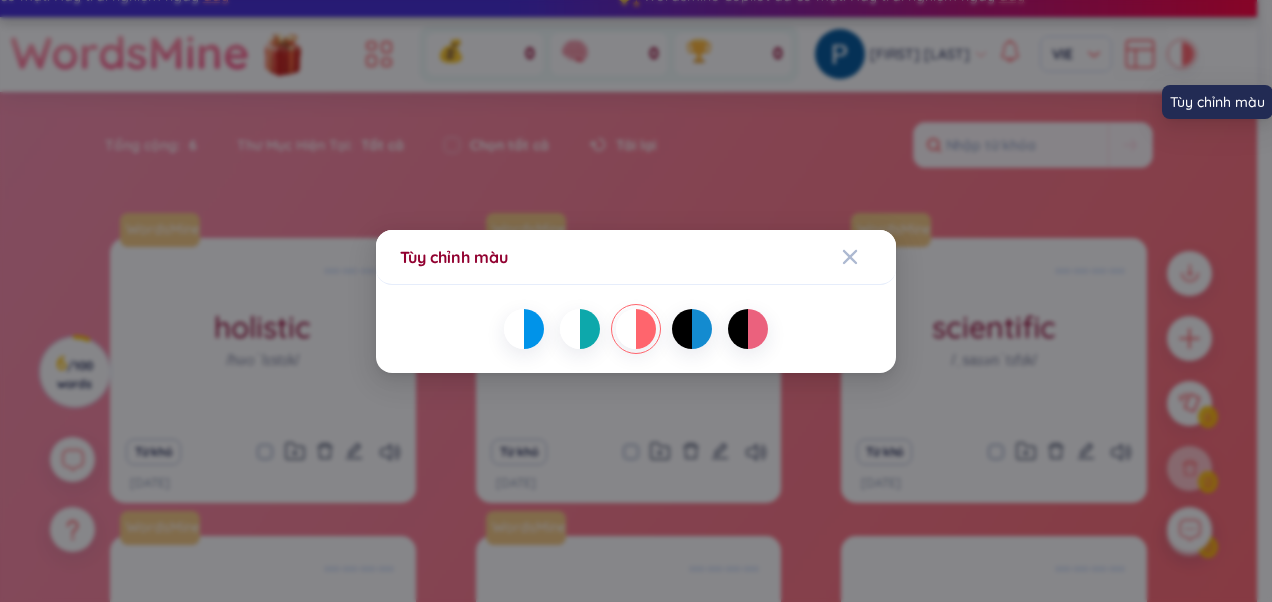 click on "Tùy chỉnh màu" at bounding box center (636, 301) 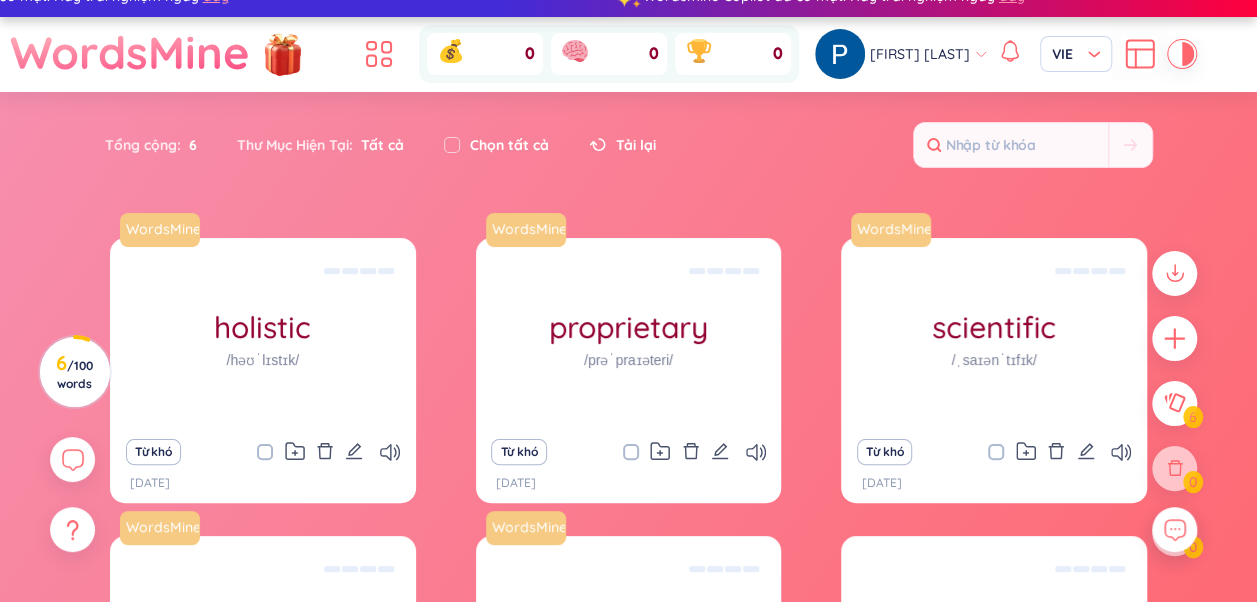 click at bounding box center [1174, 413] 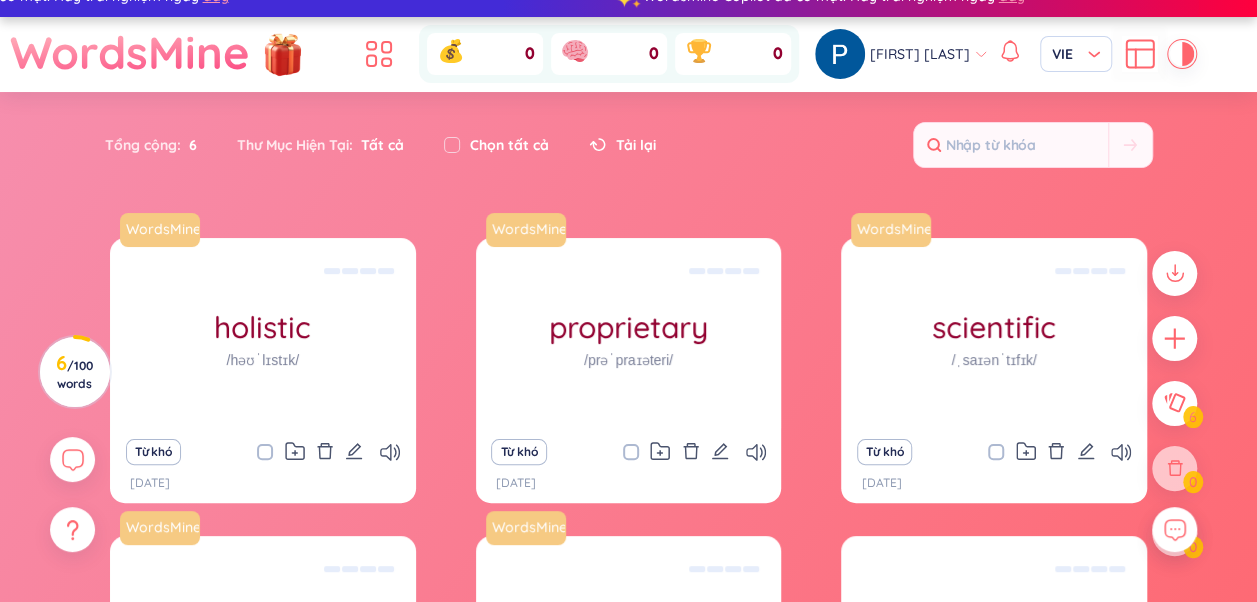 click at bounding box center [1174, 403] 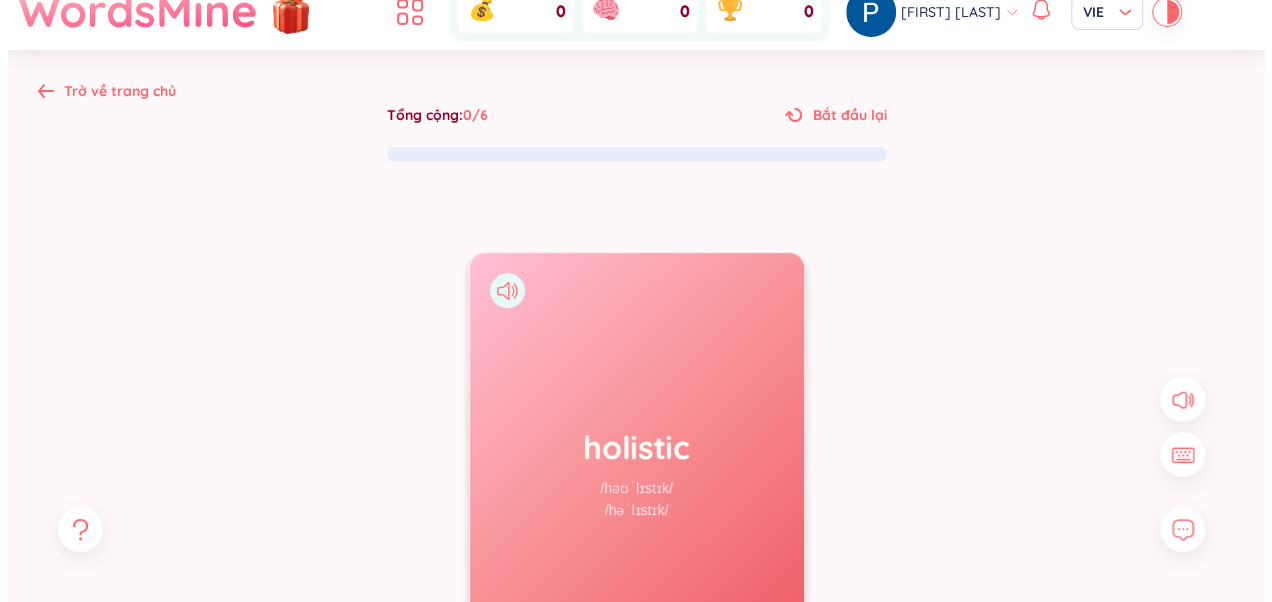 scroll, scrollTop: 0, scrollLeft: 0, axis: both 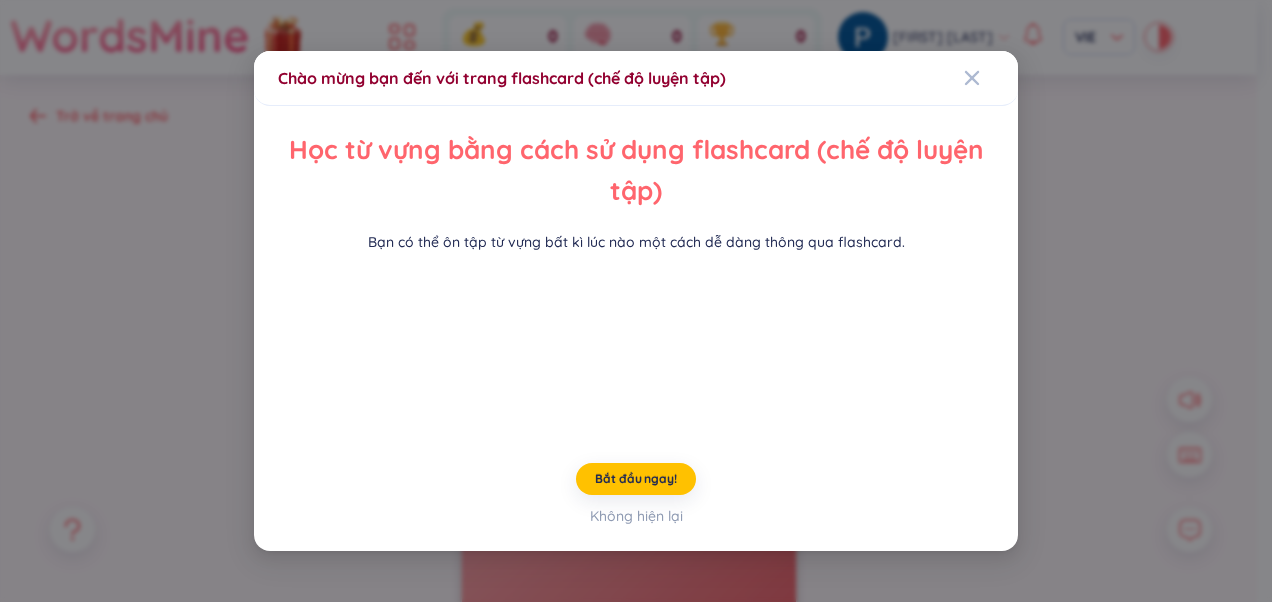 click 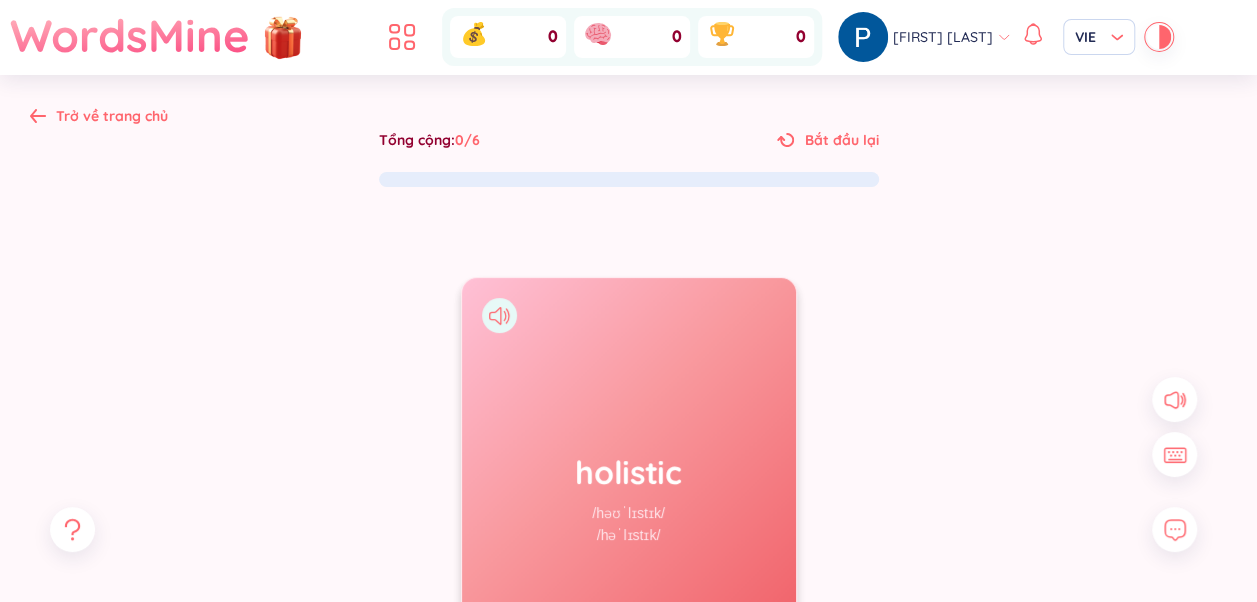 click 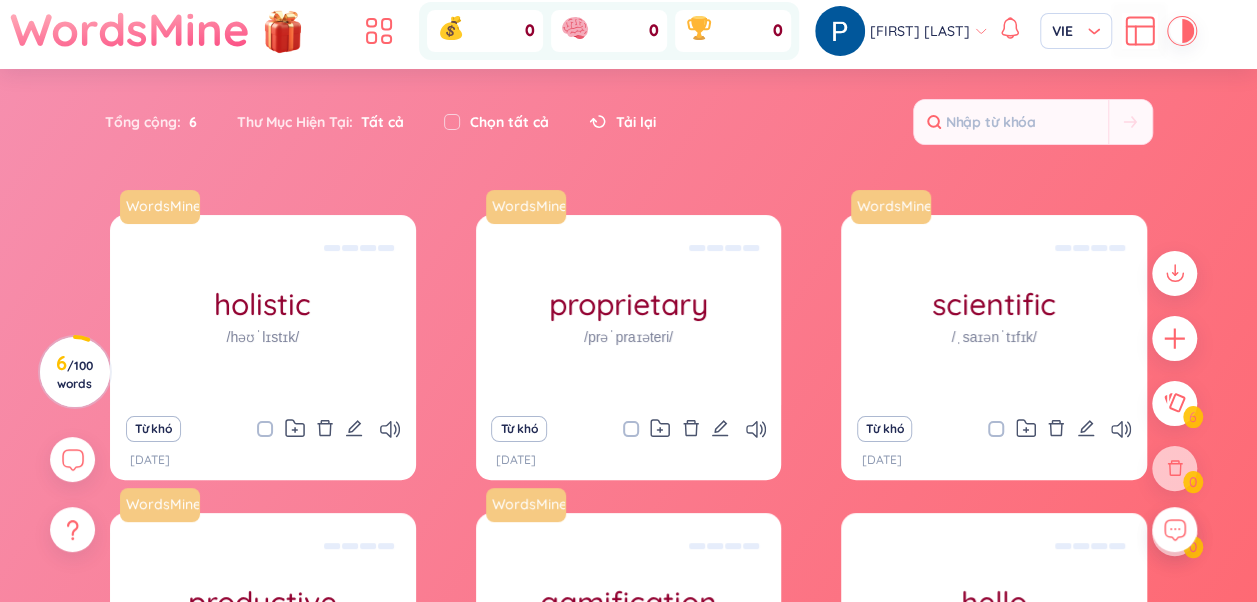 scroll, scrollTop: 0, scrollLeft: 0, axis: both 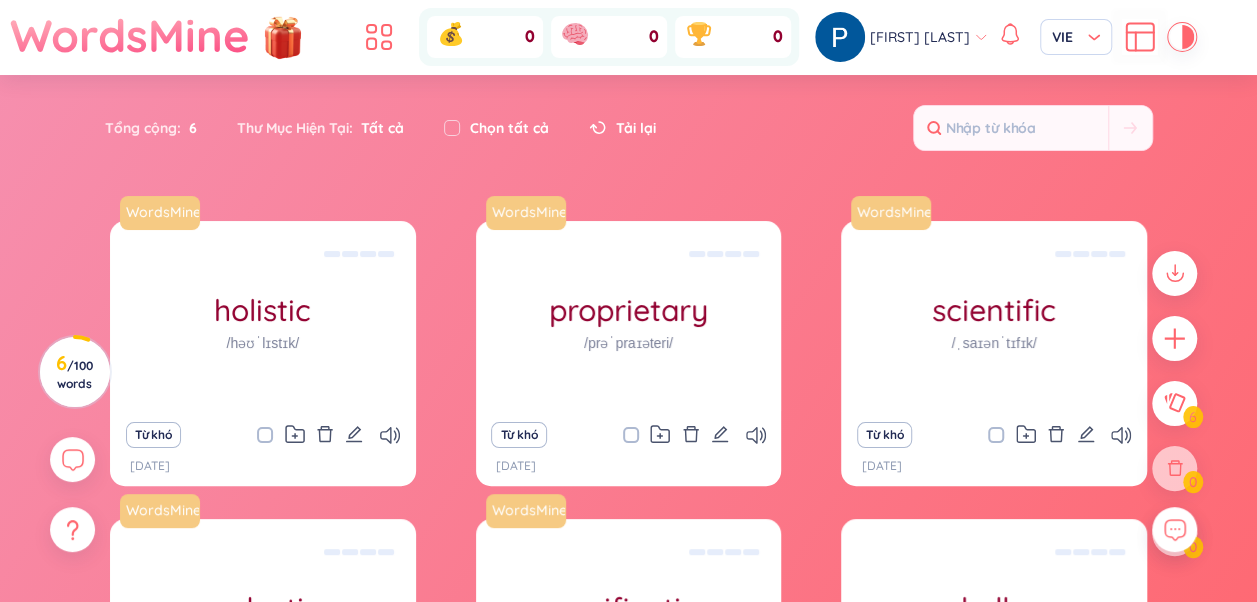 click 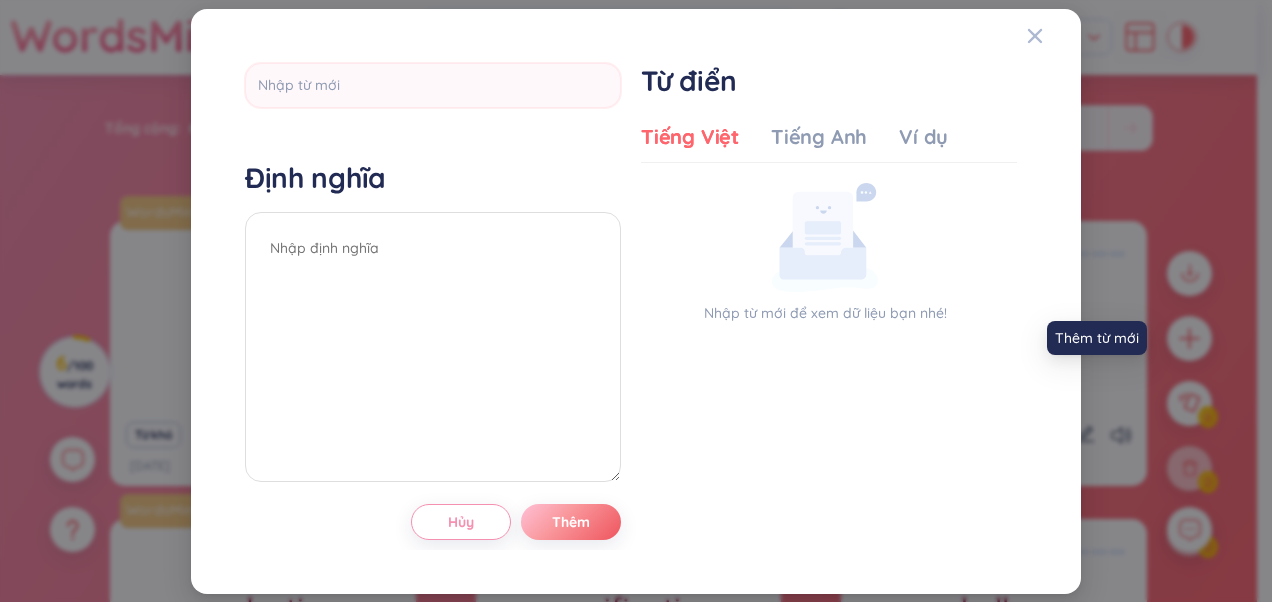 click on "Định nghĩa Hủy Thêm Từ điển Tiếng Việt Tiếng Anh Ví dụ Nhập từ mới để xem dữ liệu bạn nhé! Hủy Thêm" at bounding box center [636, 301] 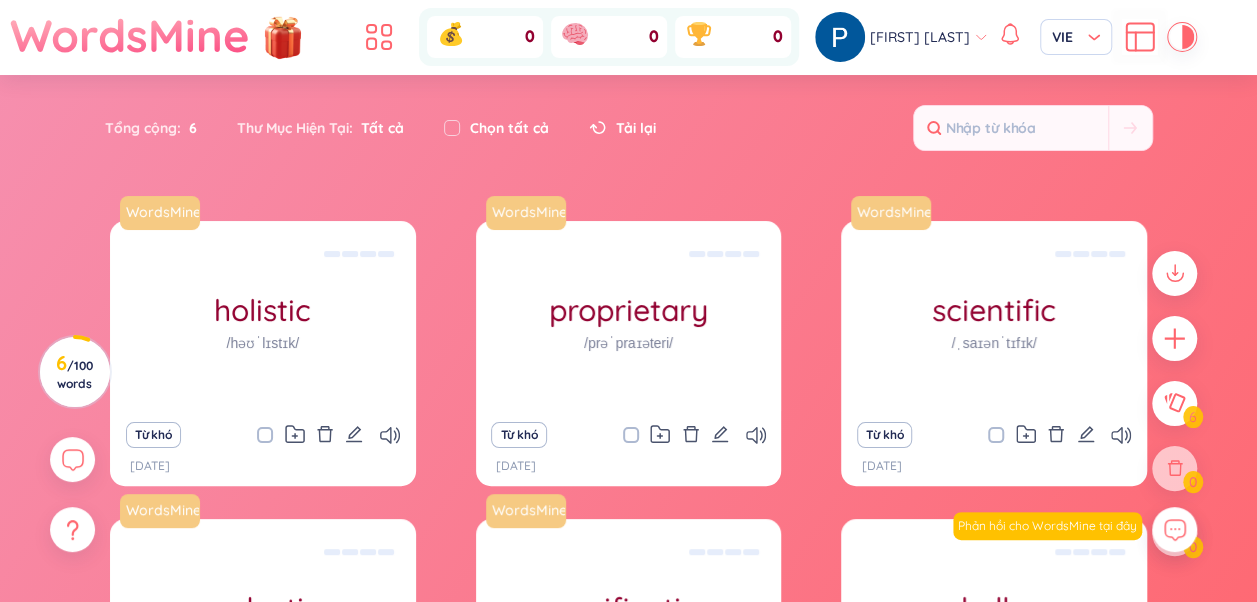 click 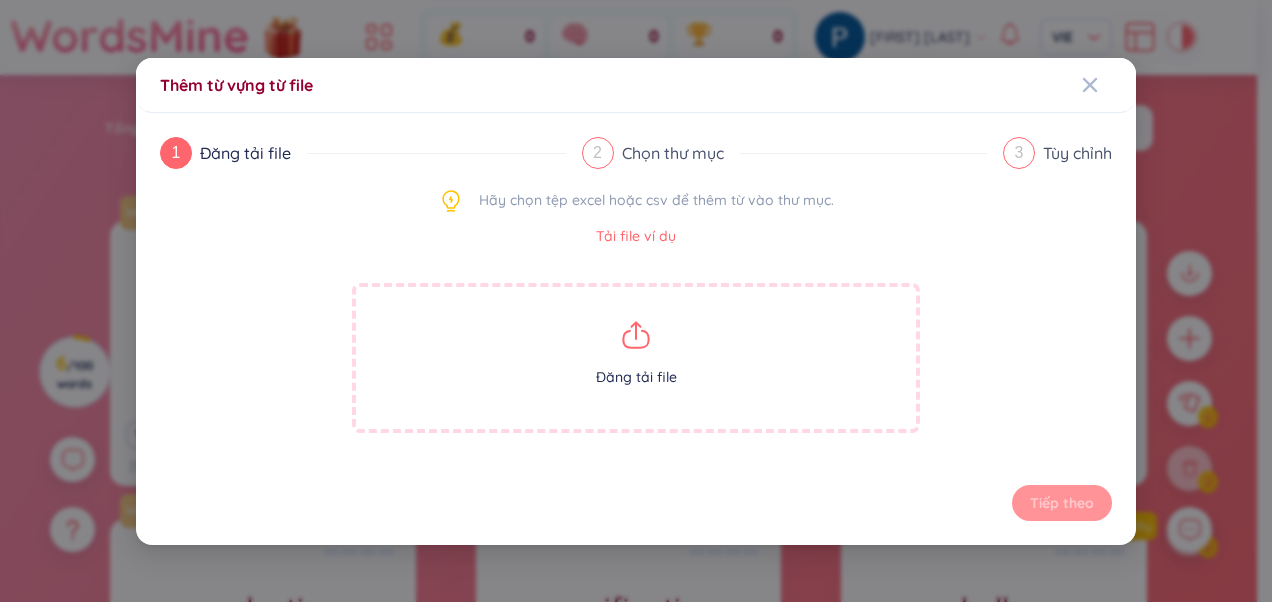 click on "Đăng tải file" at bounding box center [636, 358] 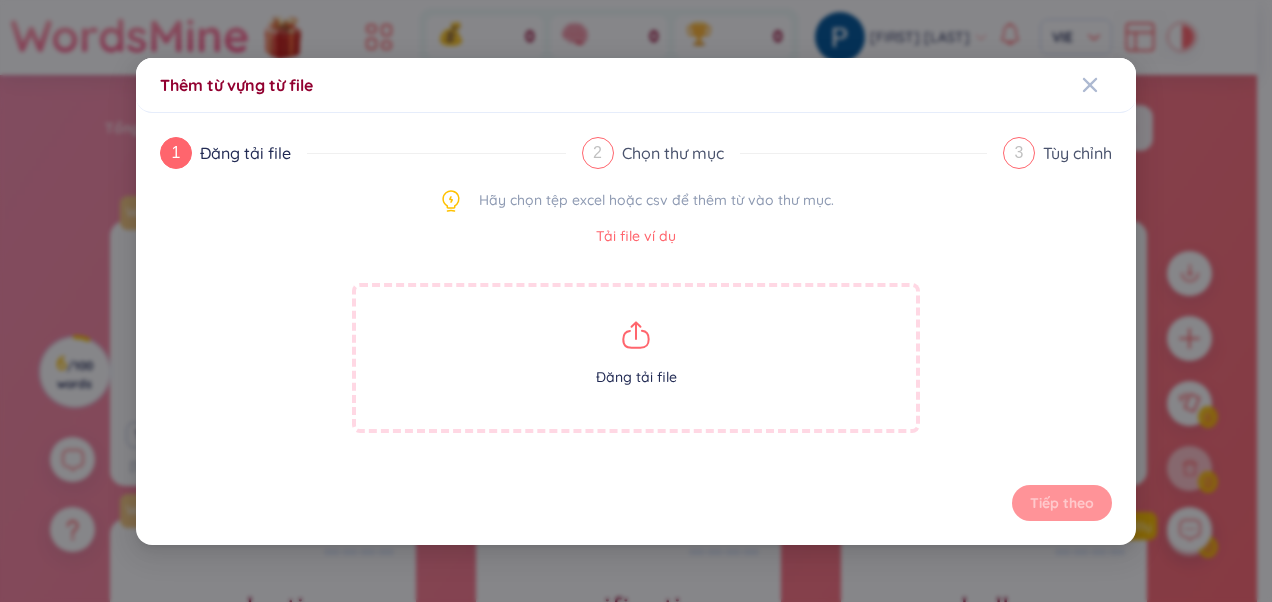 click at bounding box center (1109, 85) 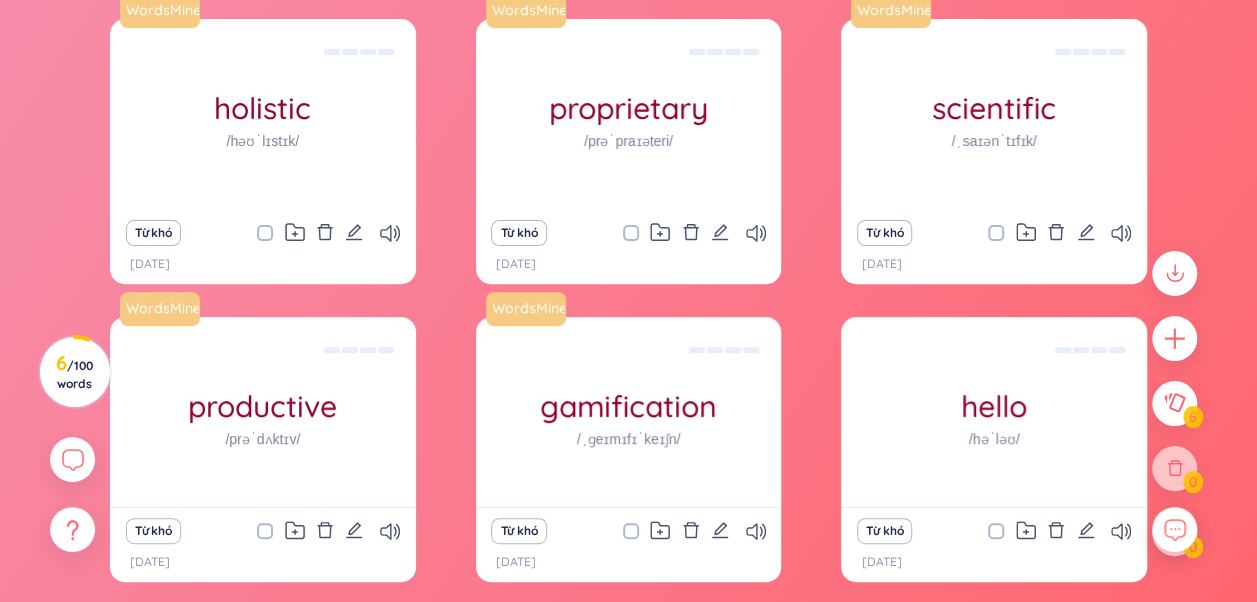 scroll, scrollTop: 286, scrollLeft: 0, axis: vertical 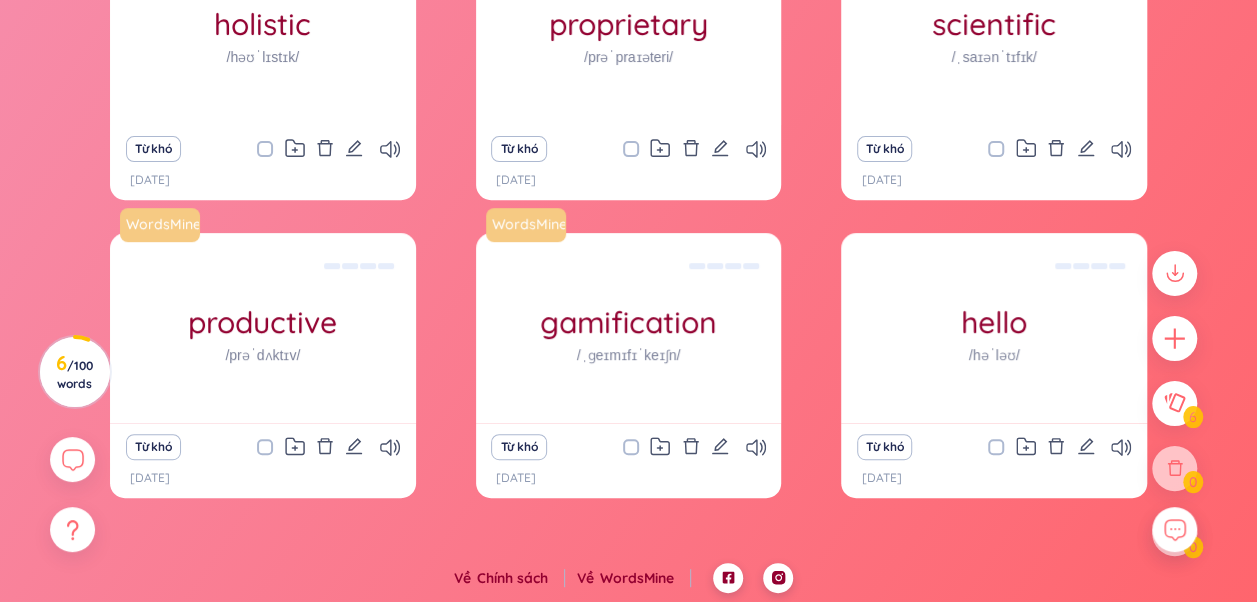 click on "WordsMine" at bounding box center (645, 578) 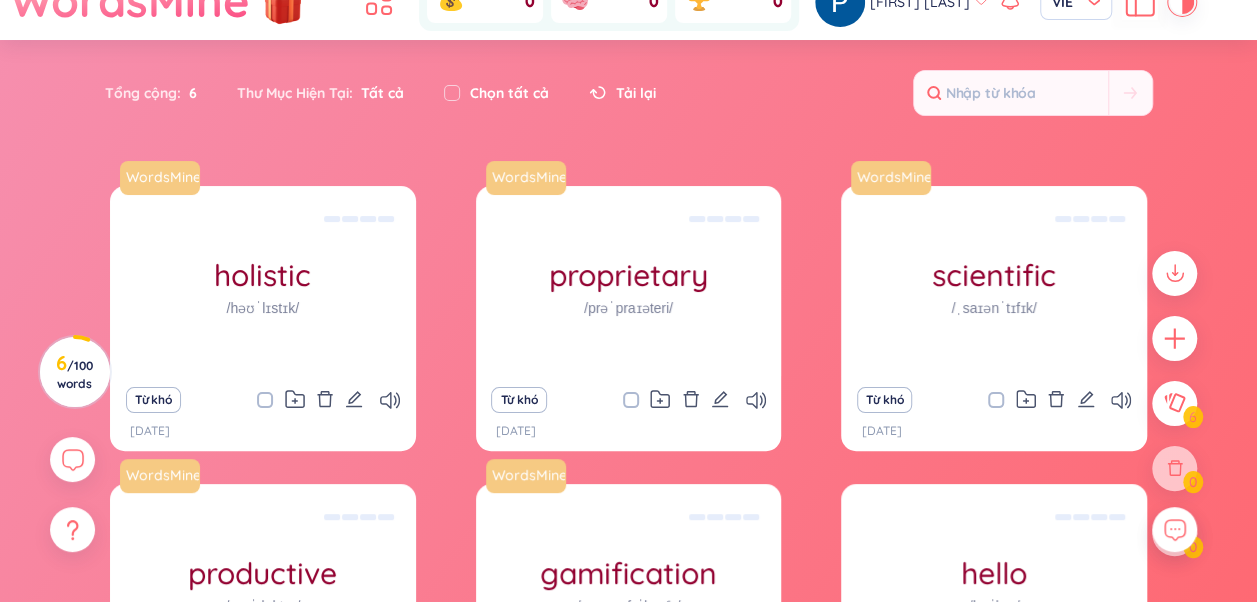 scroll, scrollTop: 0, scrollLeft: 0, axis: both 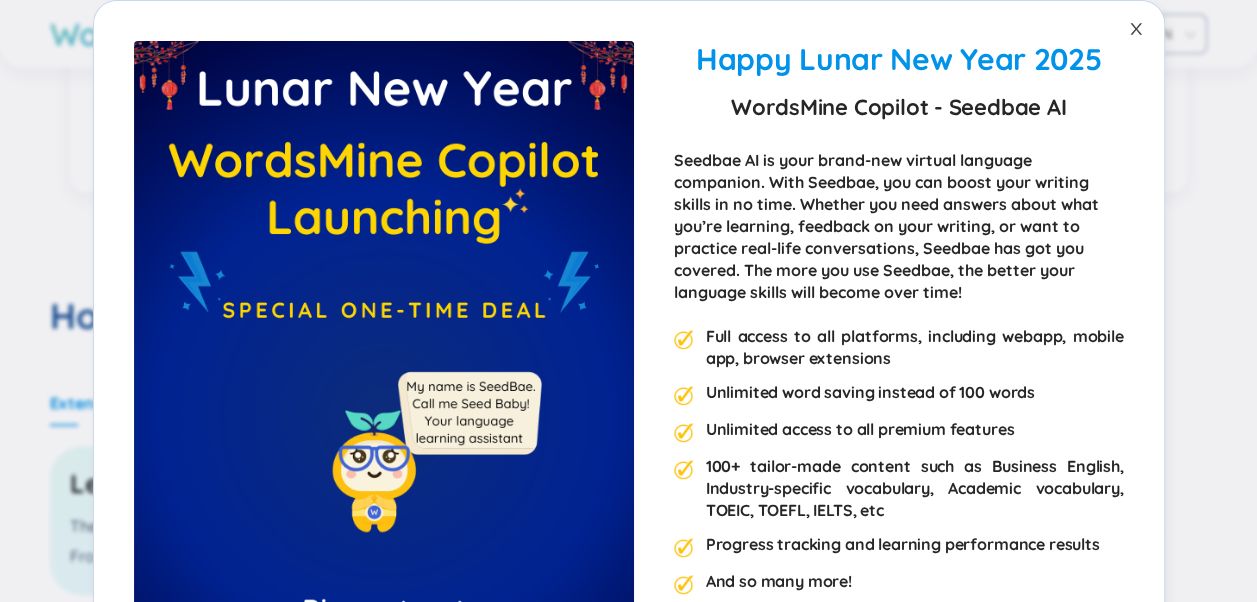 click 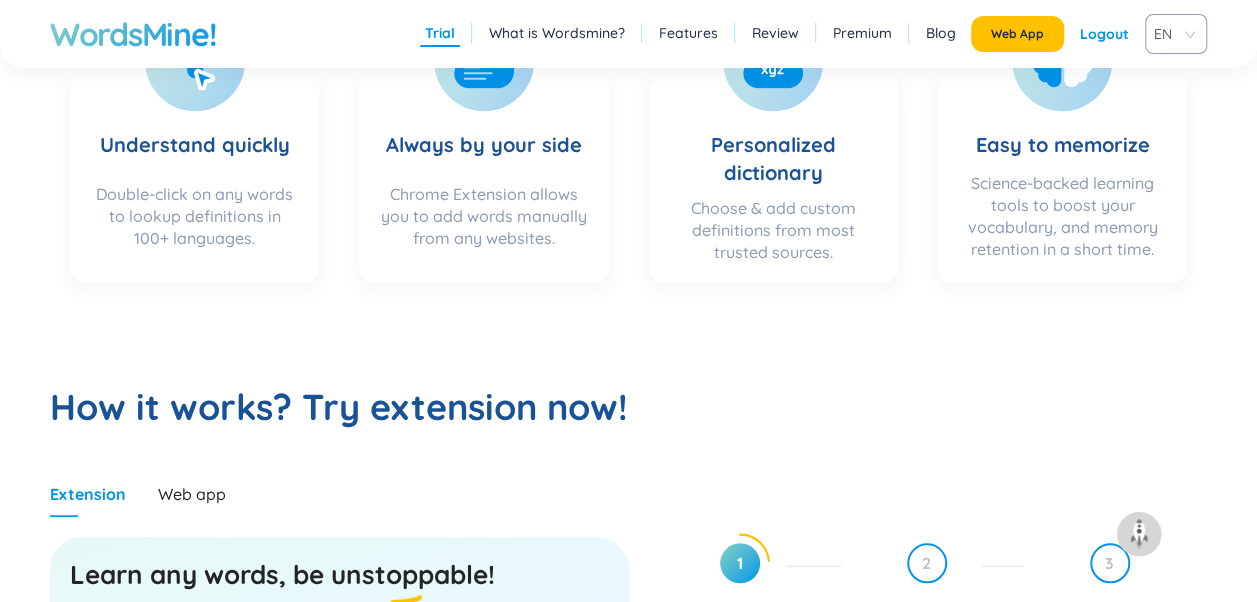 scroll, scrollTop: 732, scrollLeft: 0, axis: vertical 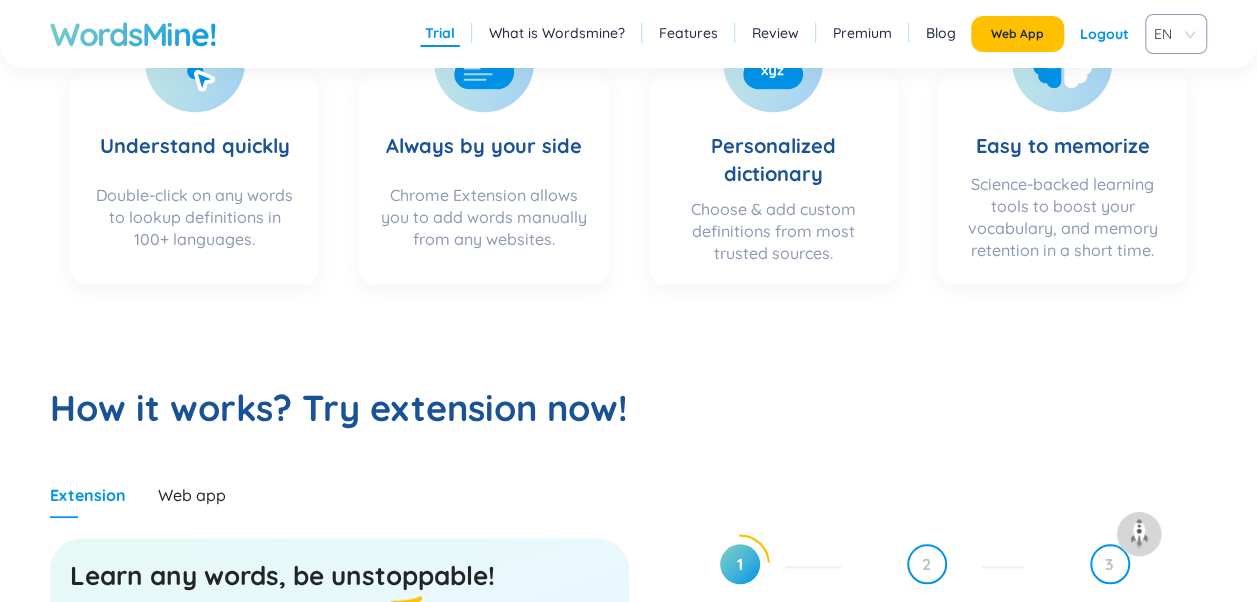 click on "Double-click on any words to lookup definitions in 100+ languages." at bounding box center (194, 224) 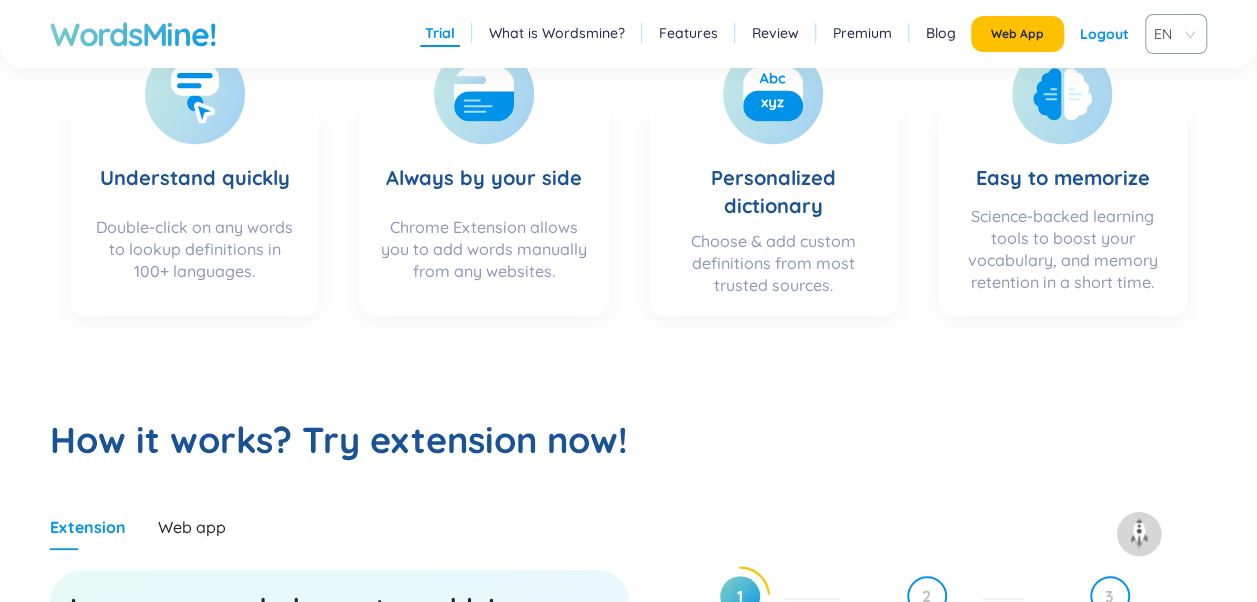scroll, scrollTop: 698, scrollLeft: 0, axis: vertical 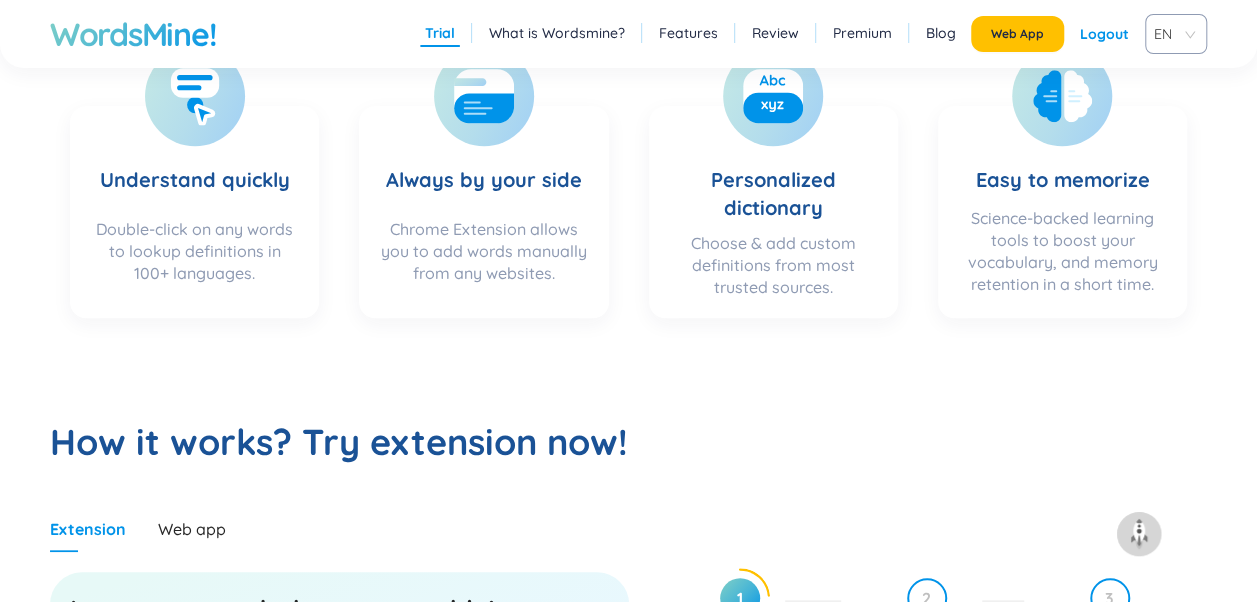 click on "Double-click on any words to lookup definitions in 100+ languages." at bounding box center (194, 258) 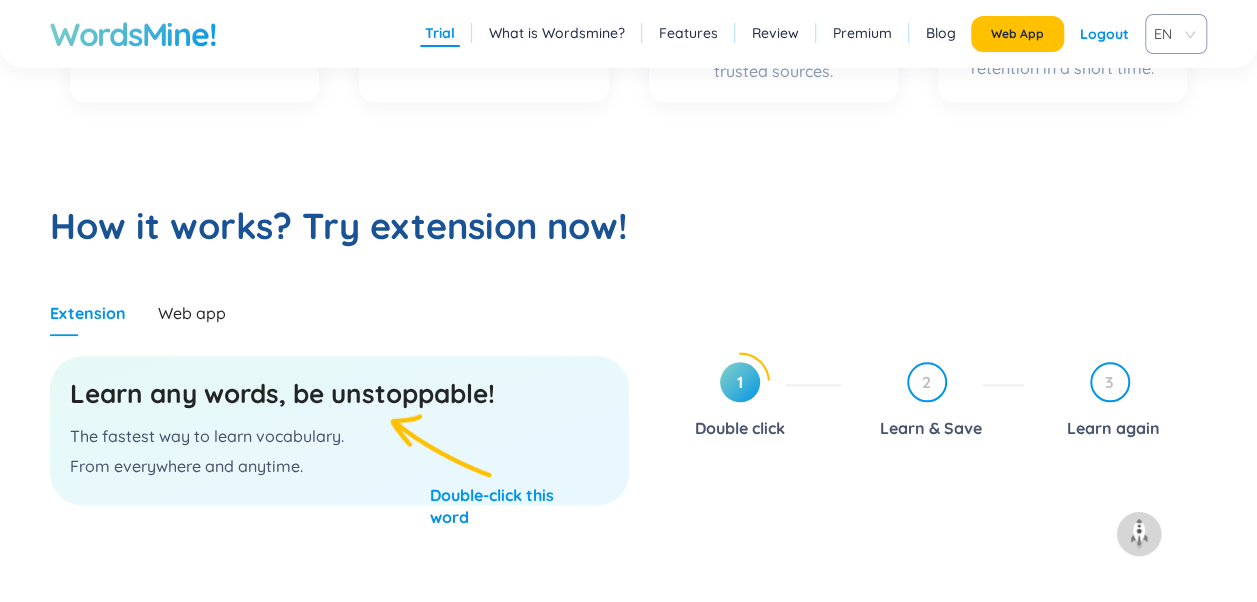 scroll, scrollTop: 1030, scrollLeft: 0, axis: vertical 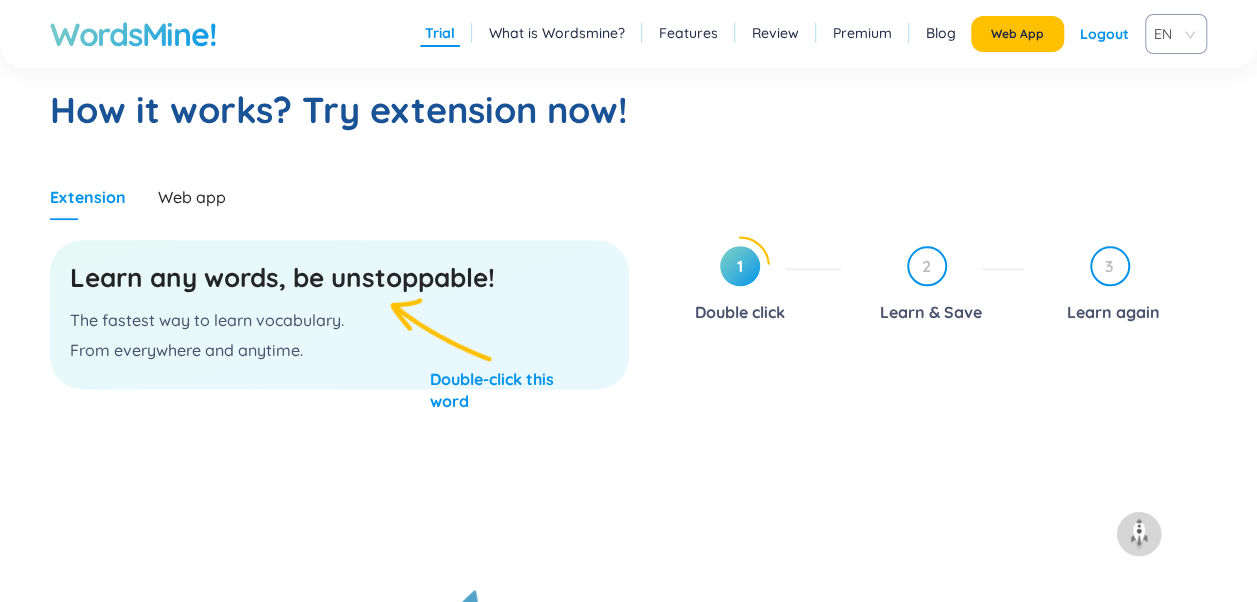 click on "Learn any words, be unstoppable! The fastest way to learn vocabulary. From everywhere and anytime." at bounding box center (339, 314) 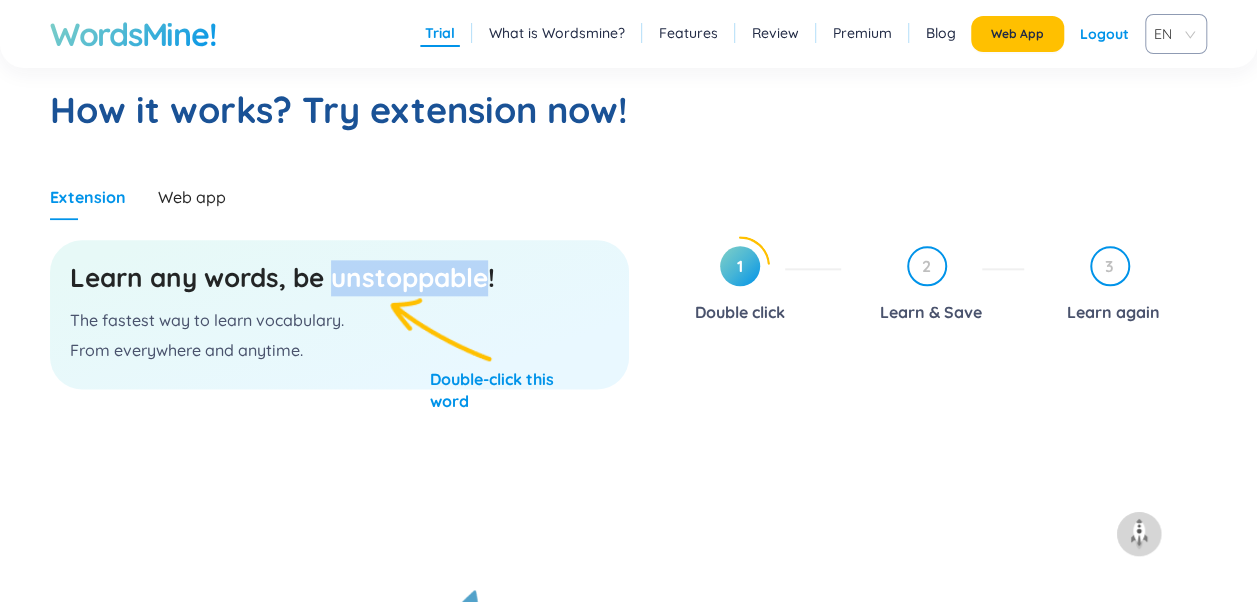 click on "Learn any words, be unstoppable! The fastest way to learn vocabulary. From everywhere and anytime." at bounding box center [339, 314] 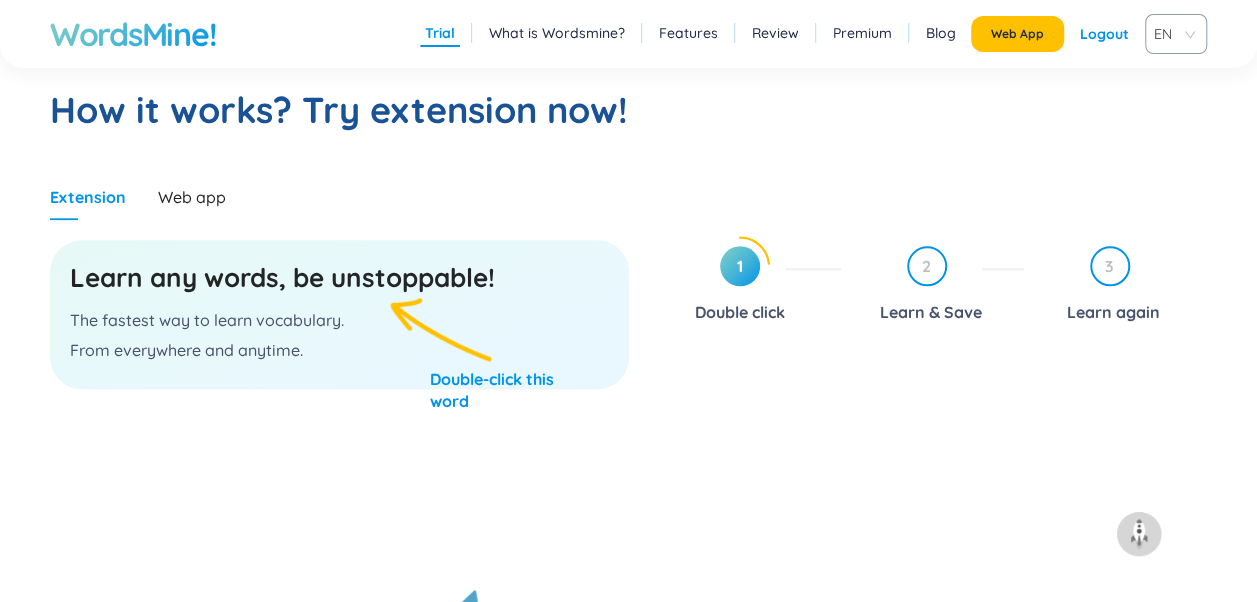 click on "Learn any words, be unstoppable!" at bounding box center (339, 278) 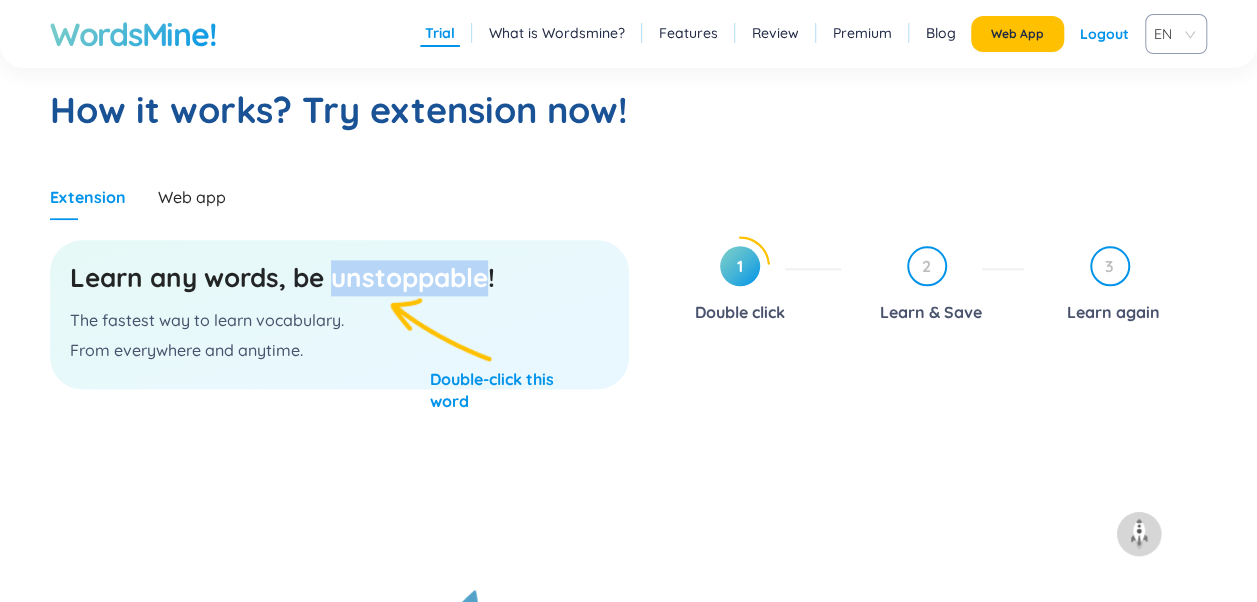 click on "Learn any words, be unstoppable!" at bounding box center [339, 278] 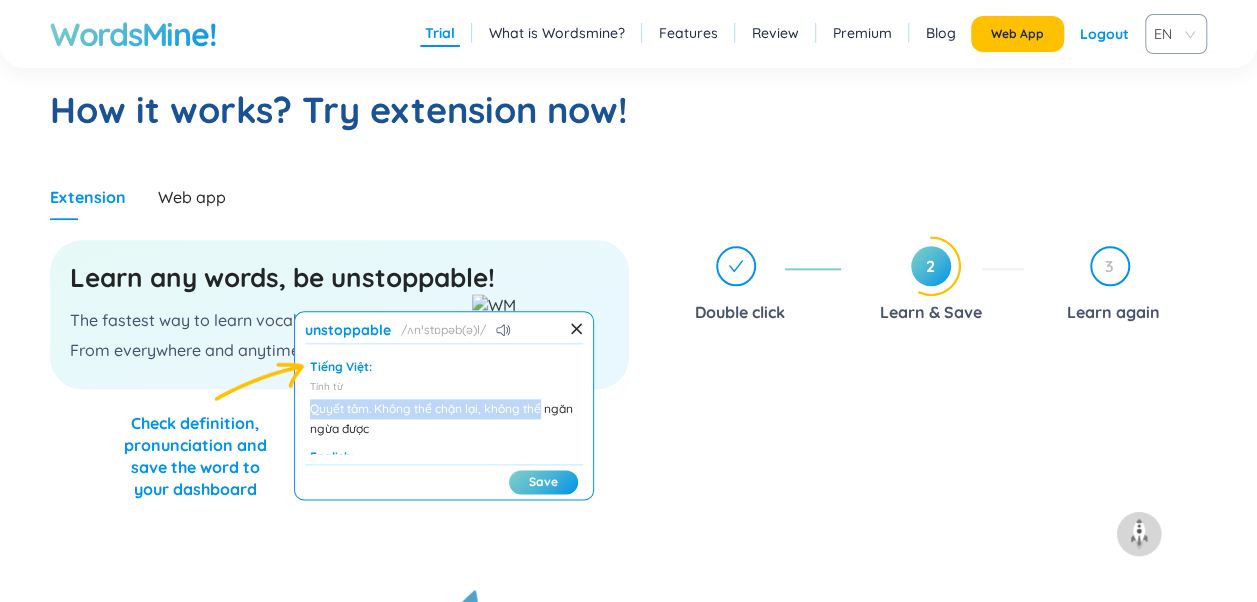 drag, startPoint x: 462, startPoint y: 286, endPoint x: 590, endPoint y: 412, distance: 179.61069 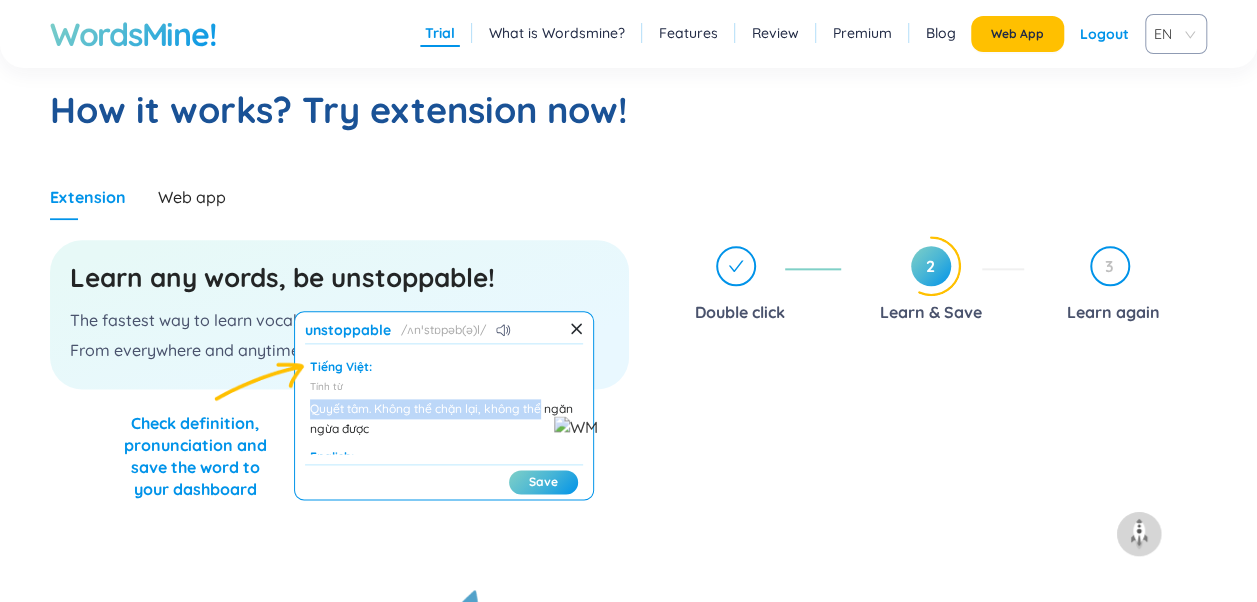 drag, startPoint x: 590, startPoint y: 411, endPoint x: 577, endPoint y: 376, distance: 37.336308 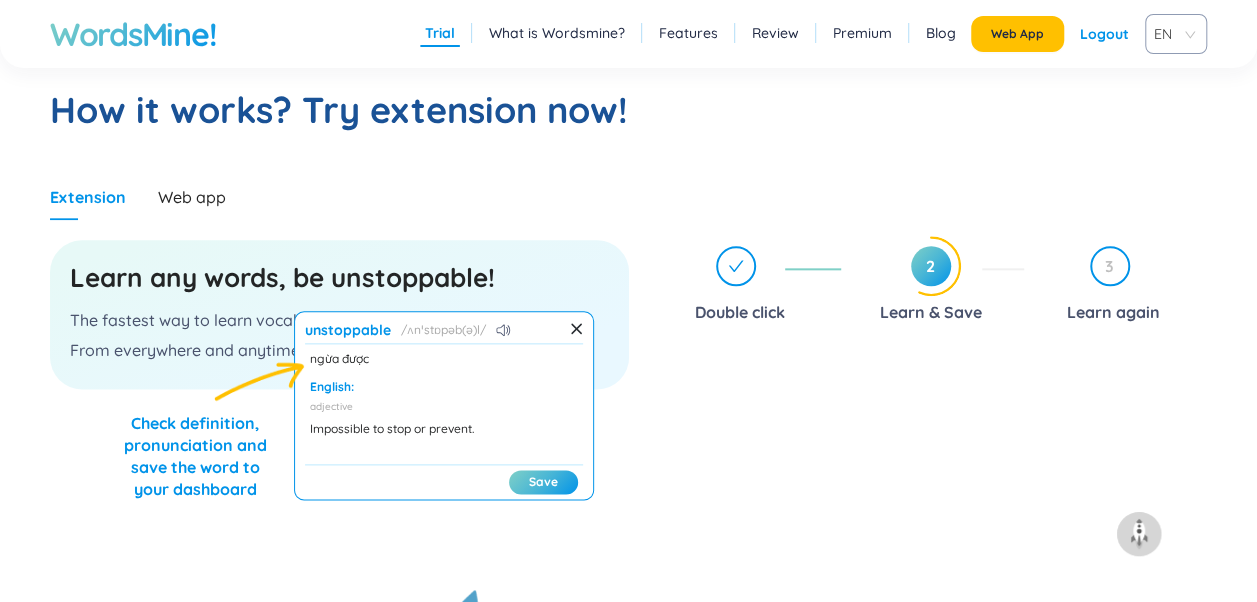 scroll, scrollTop: 0, scrollLeft: 0, axis: both 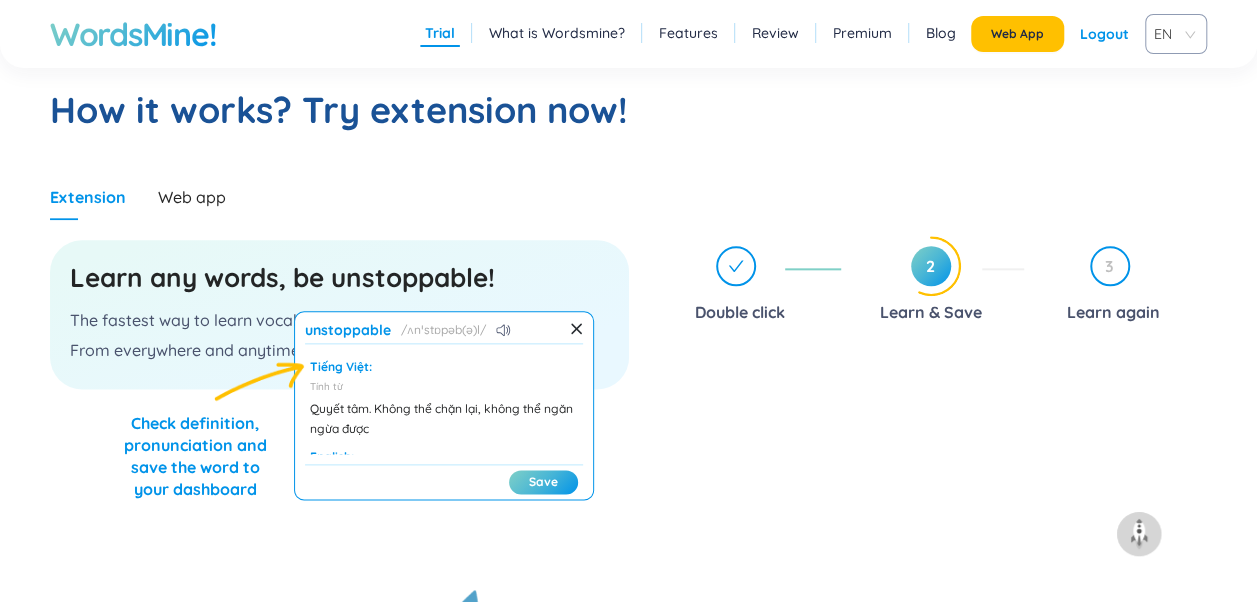click 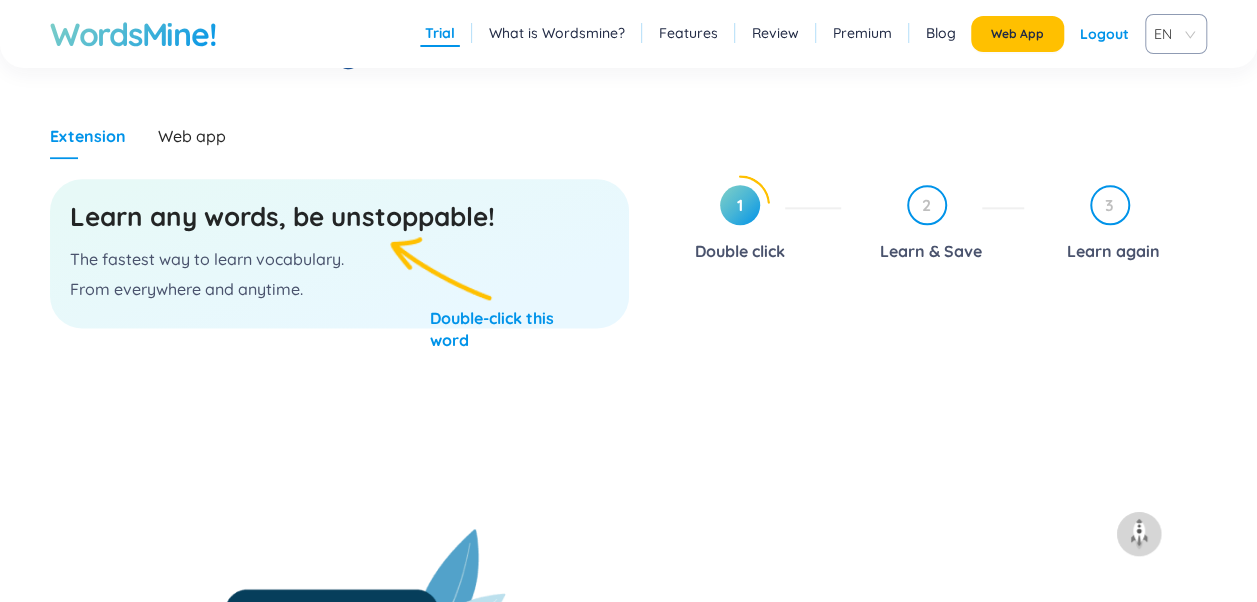 scroll, scrollTop: 1085, scrollLeft: 0, axis: vertical 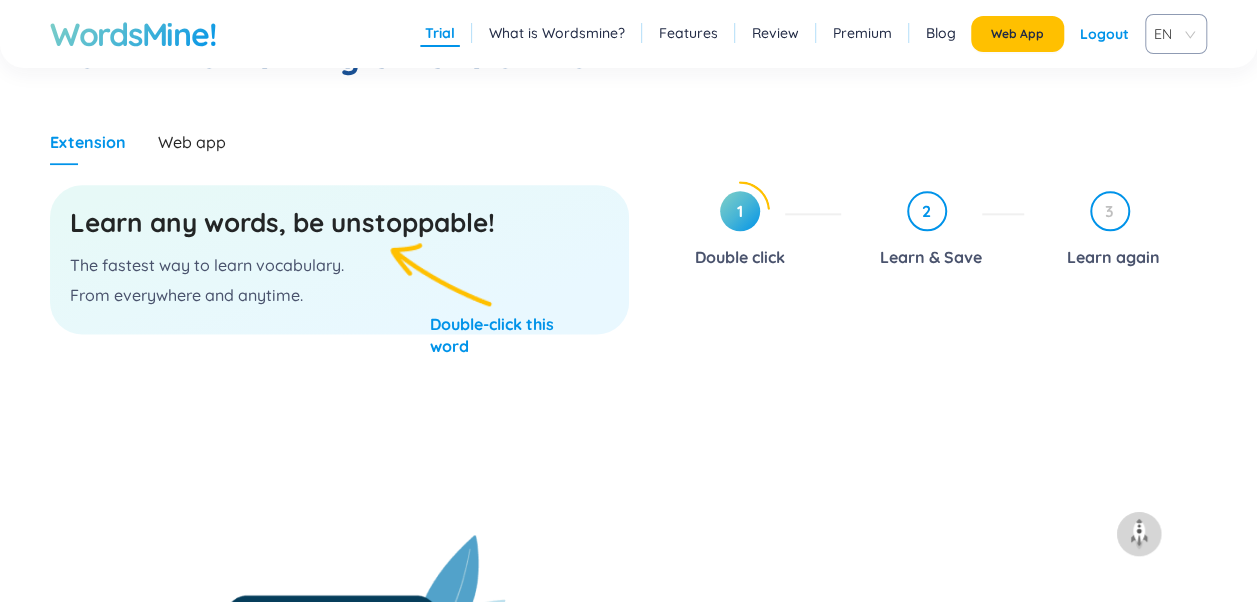 click on "2" at bounding box center (927, 211) 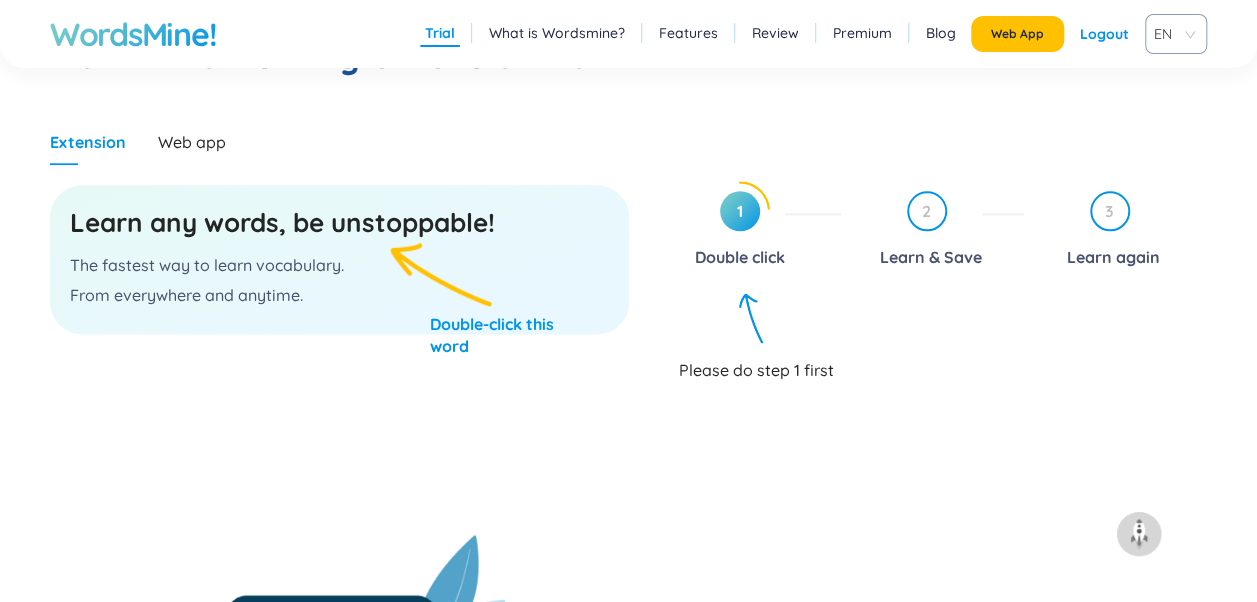 click on "Double click" at bounding box center [740, 257] 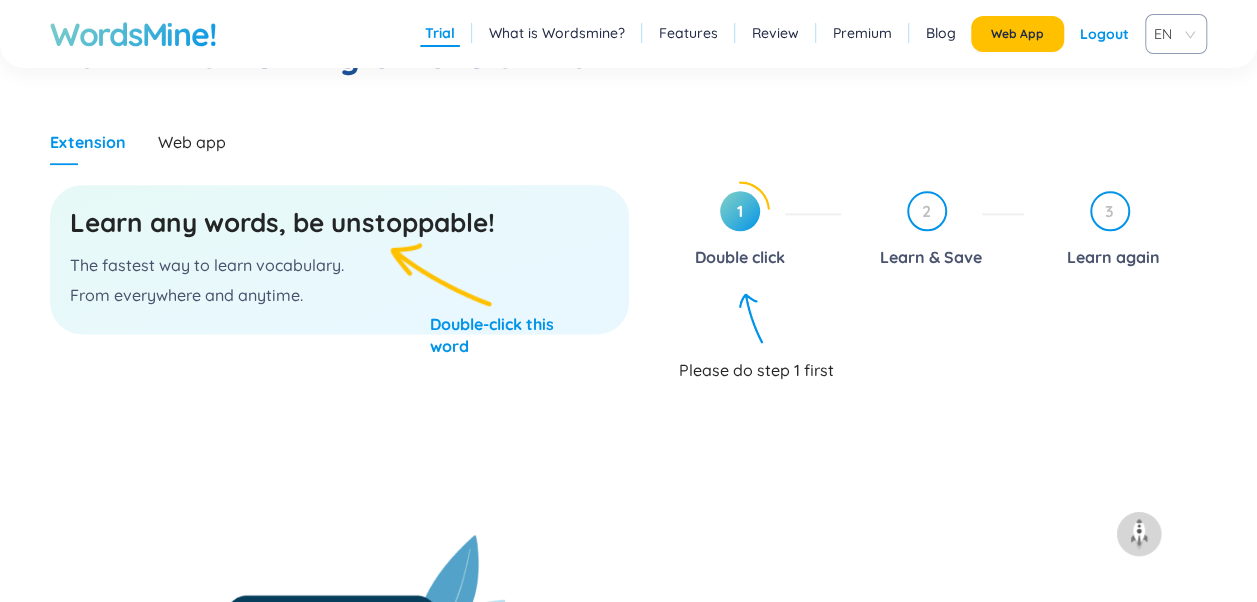 click on "Learn any words, be unstoppable!" at bounding box center (339, 223) 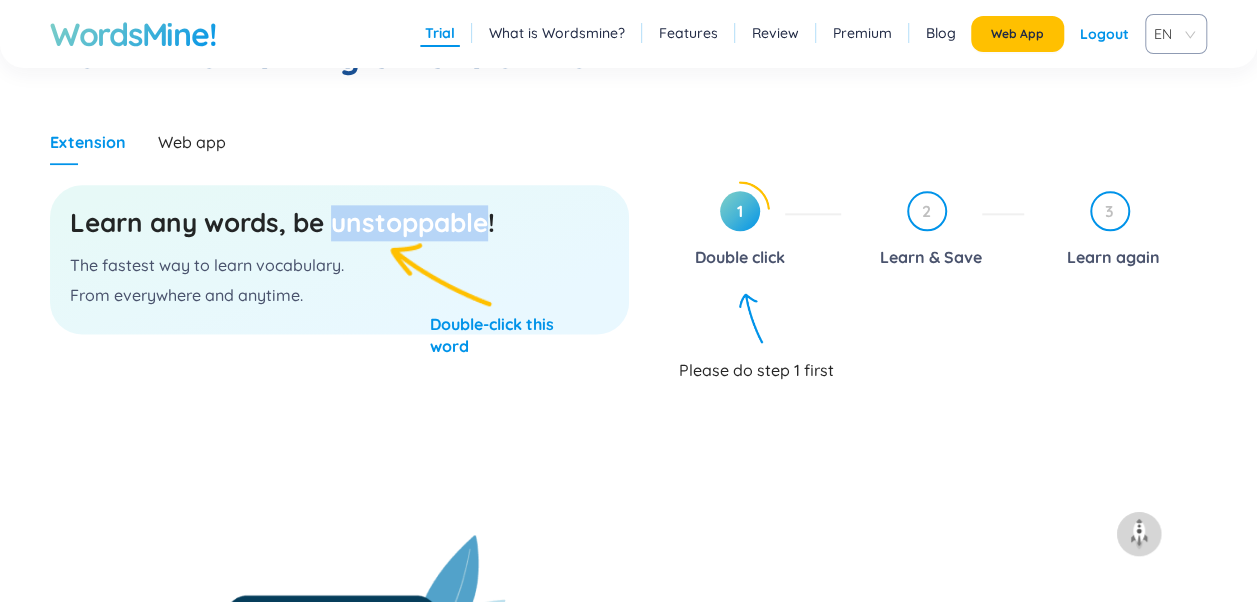 click on "Learn any words, be unstoppable! The fastest way to learn vocabulary. From everywhere and anytime." at bounding box center (339, 259) 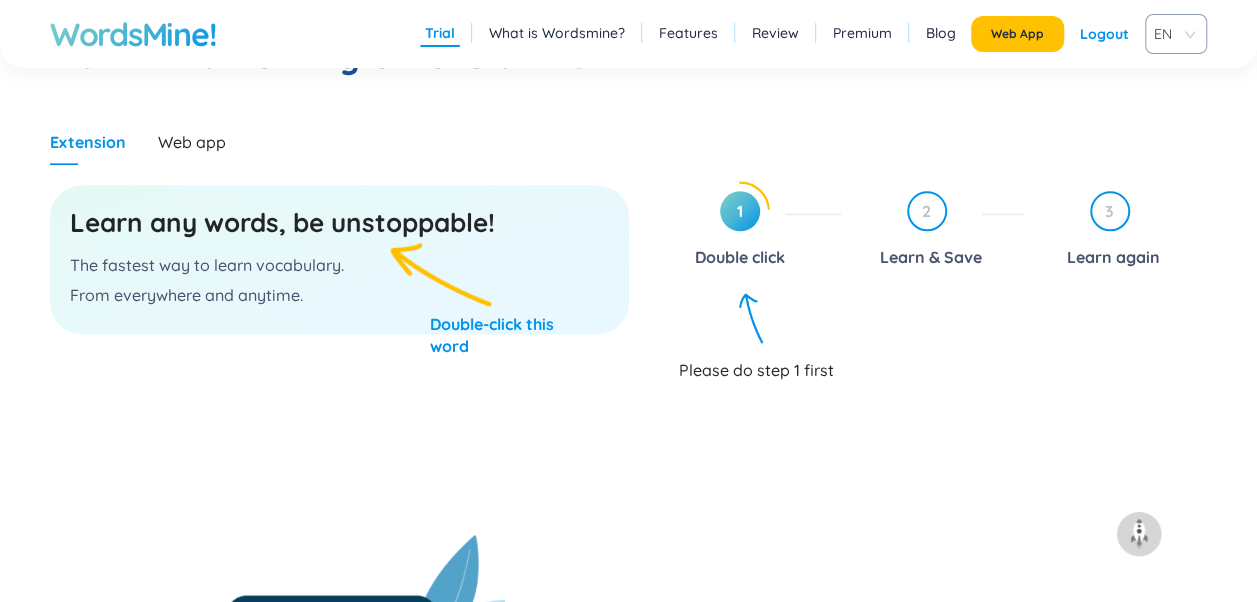 click on "Learn any words, be unstoppable!" at bounding box center [339, 223] 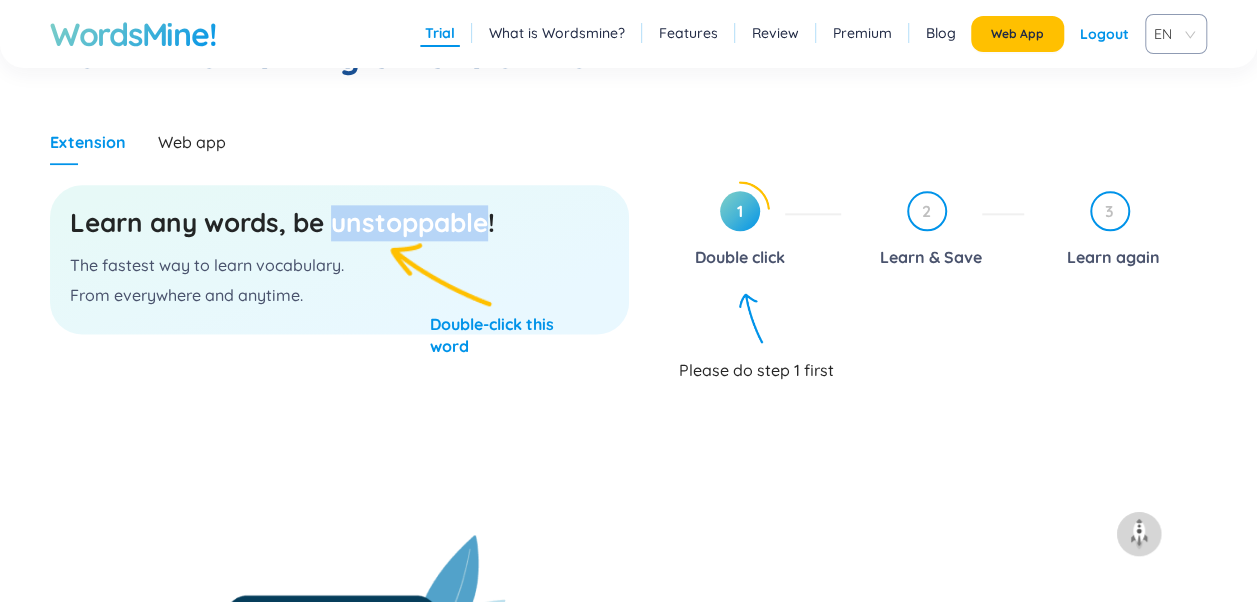 click on "Learn any words, be unstoppable!" at bounding box center (339, 223) 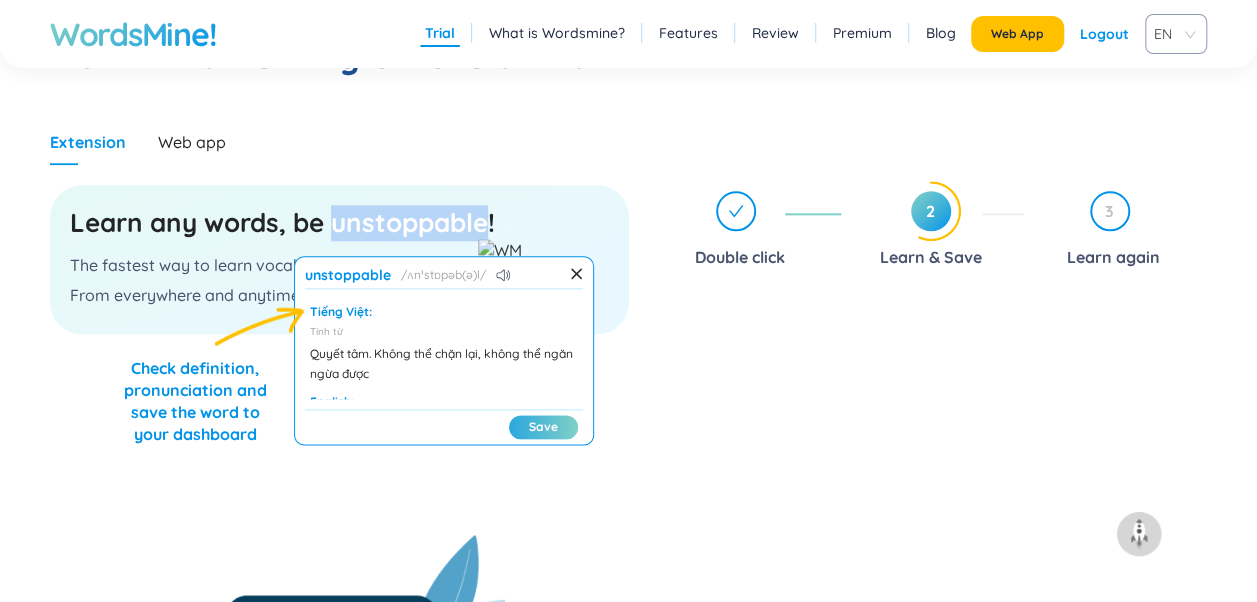 click on "Save" at bounding box center (543, 427) 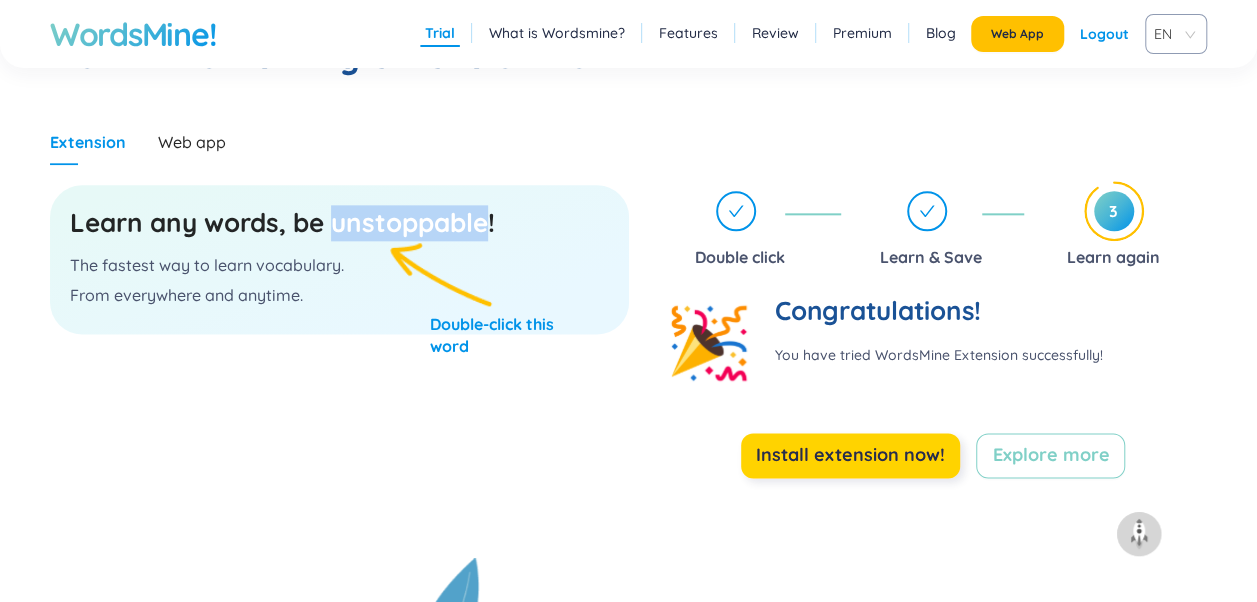 click on "Install extension now!" at bounding box center (850, 455) 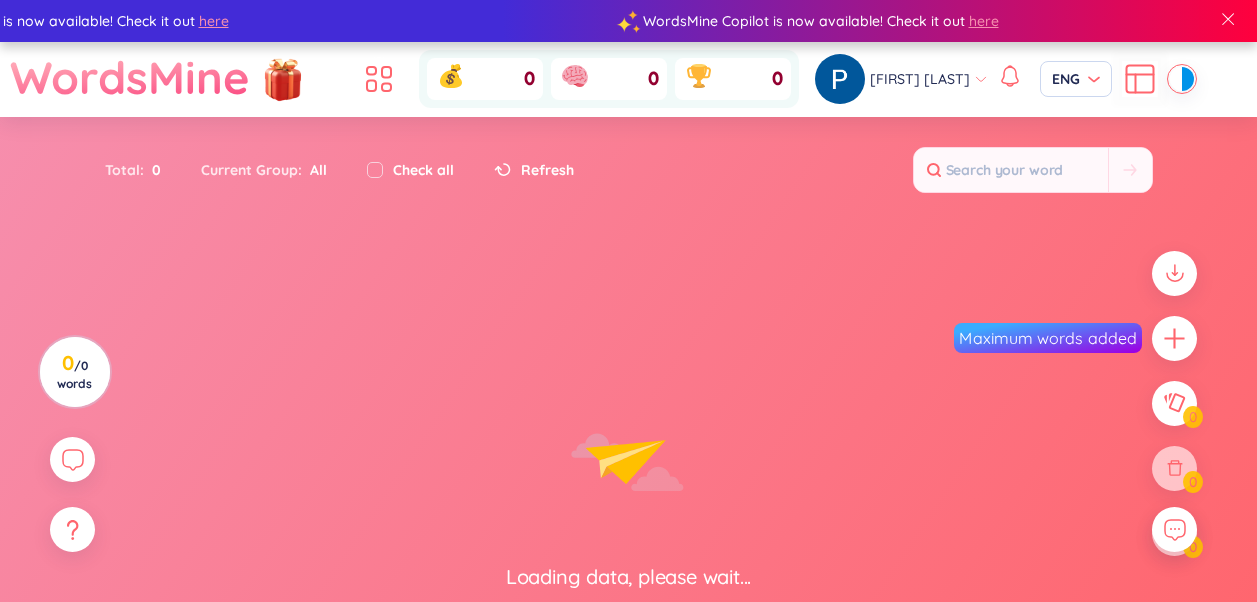 scroll, scrollTop: 0, scrollLeft: 0, axis: both 